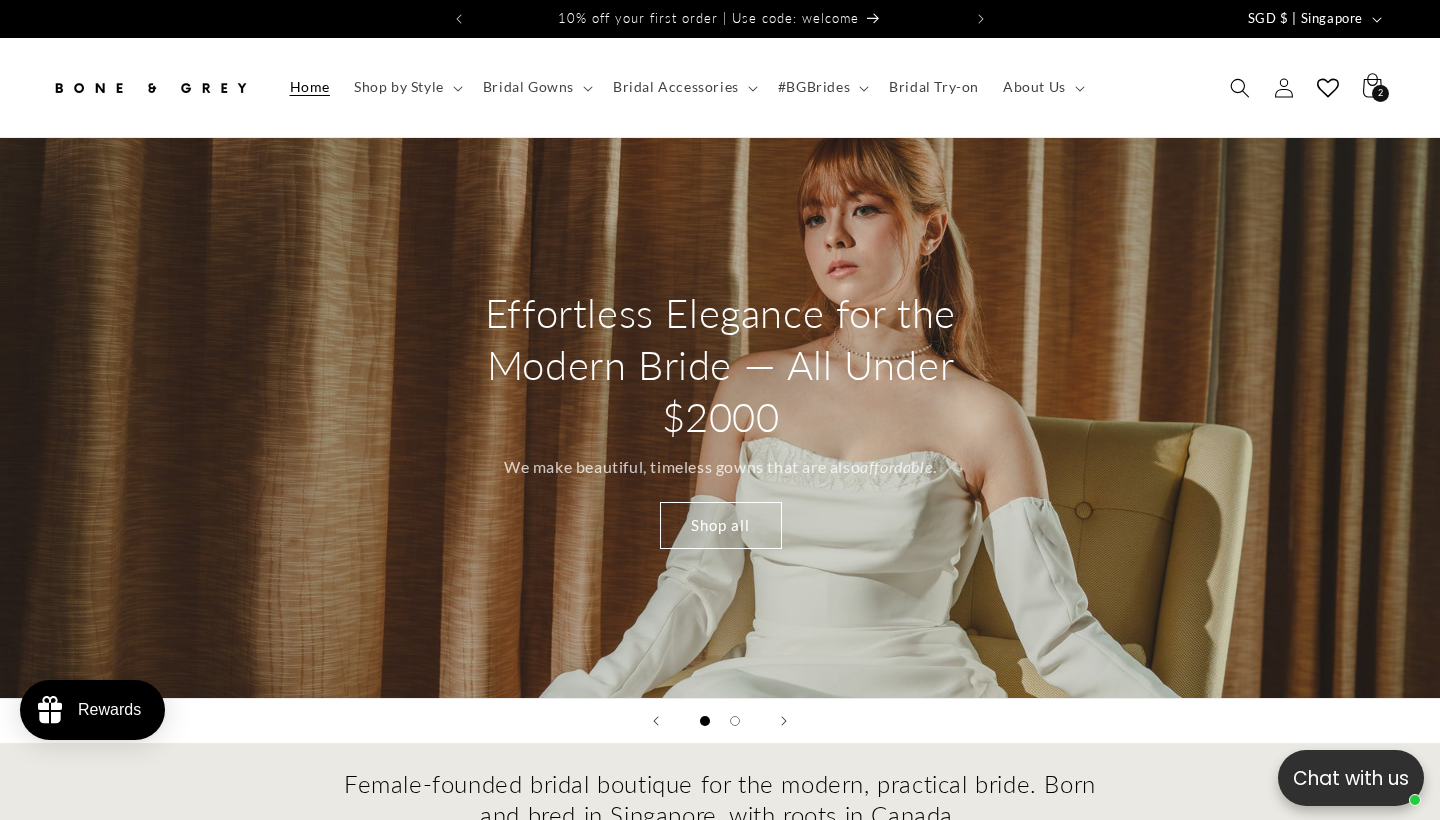 scroll, scrollTop: 0, scrollLeft: 0, axis: both 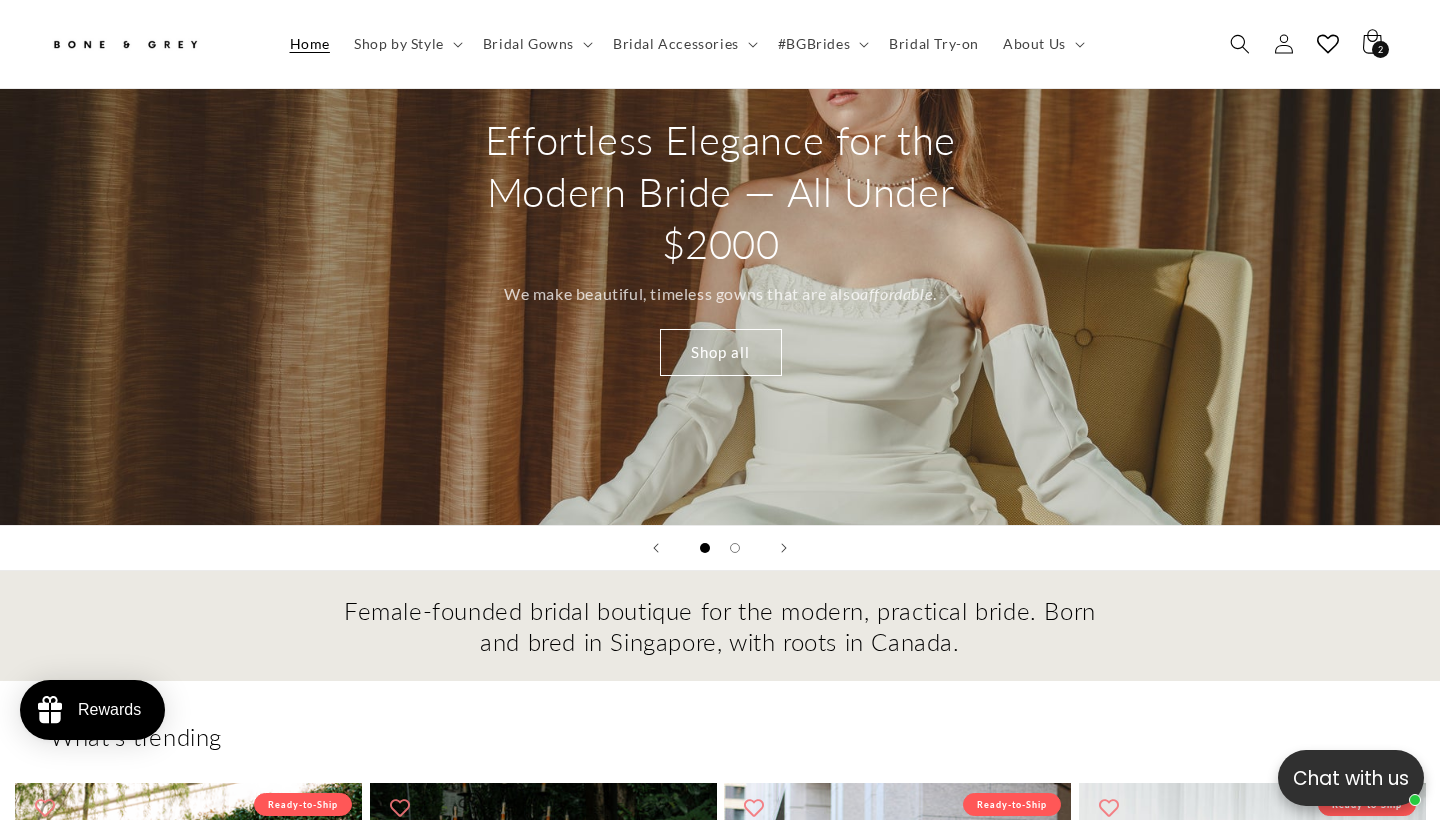 click on "Effortless Elegance for the Modern Bride — All Under $2000
We make beautiful, timeless gowns that are also  affordable .
Shop all" at bounding box center [720, 245] 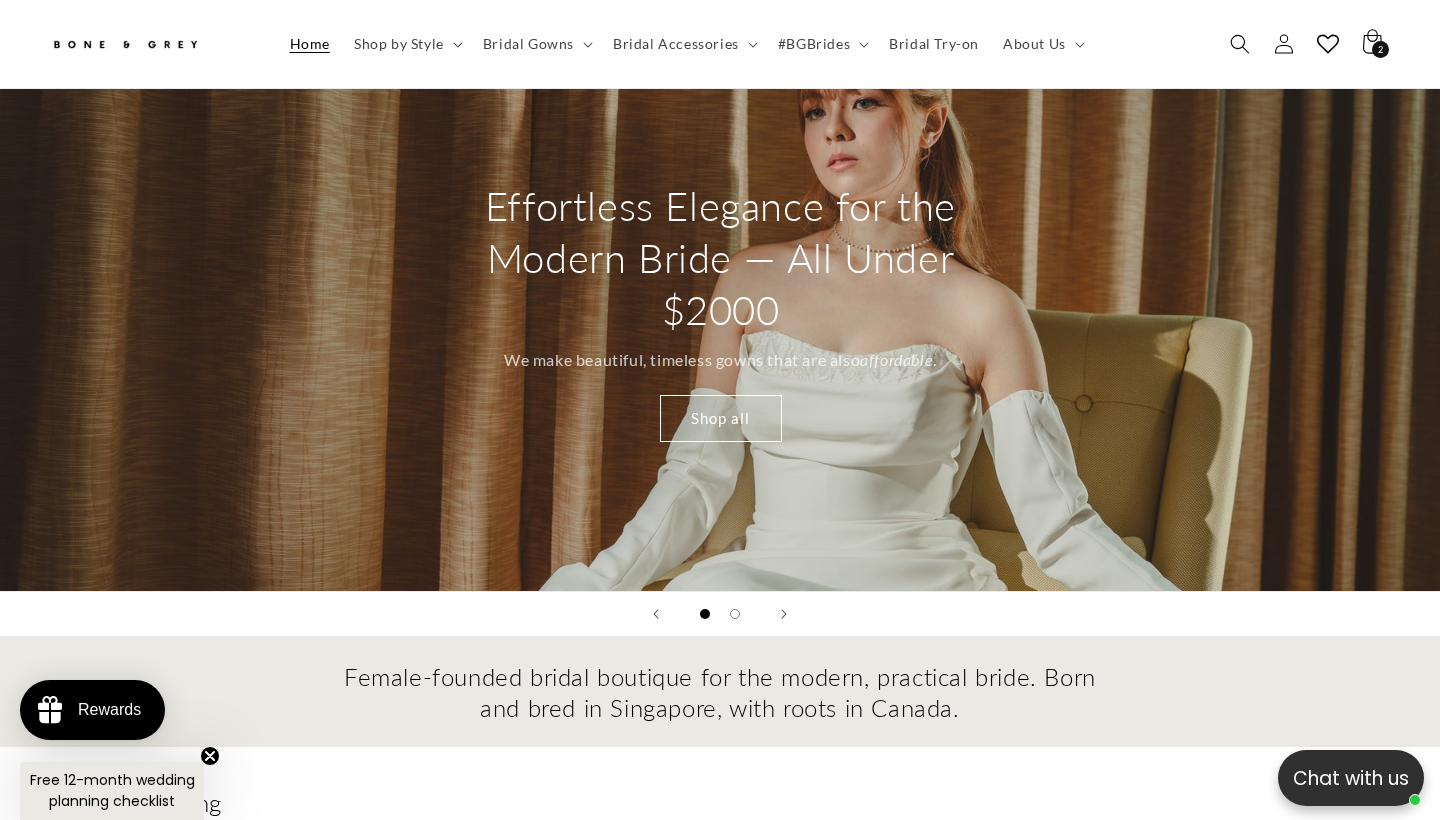 scroll, scrollTop: 72, scrollLeft: 0, axis: vertical 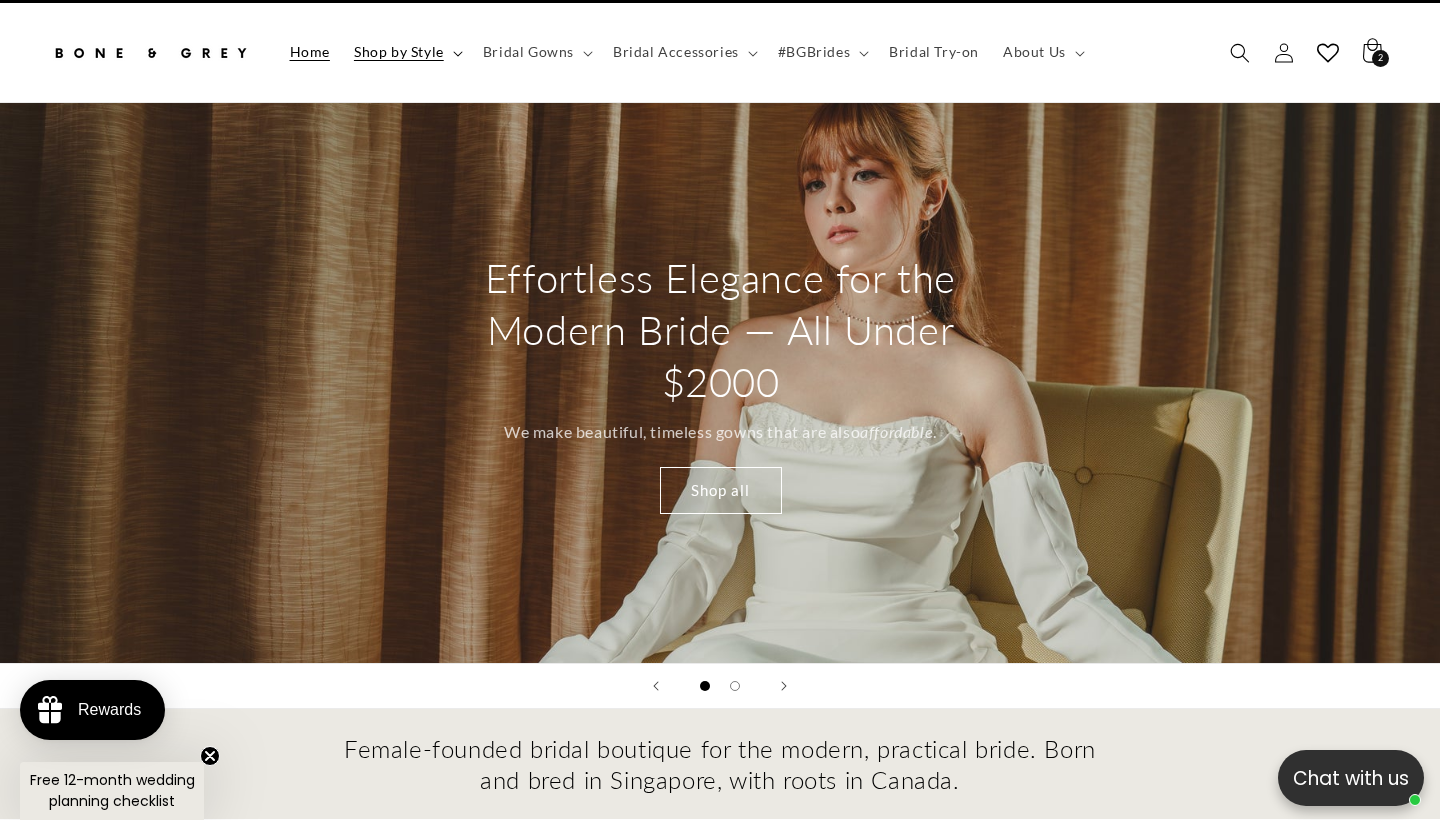 click on "Shop by Style" at bounding box center [399, 52] 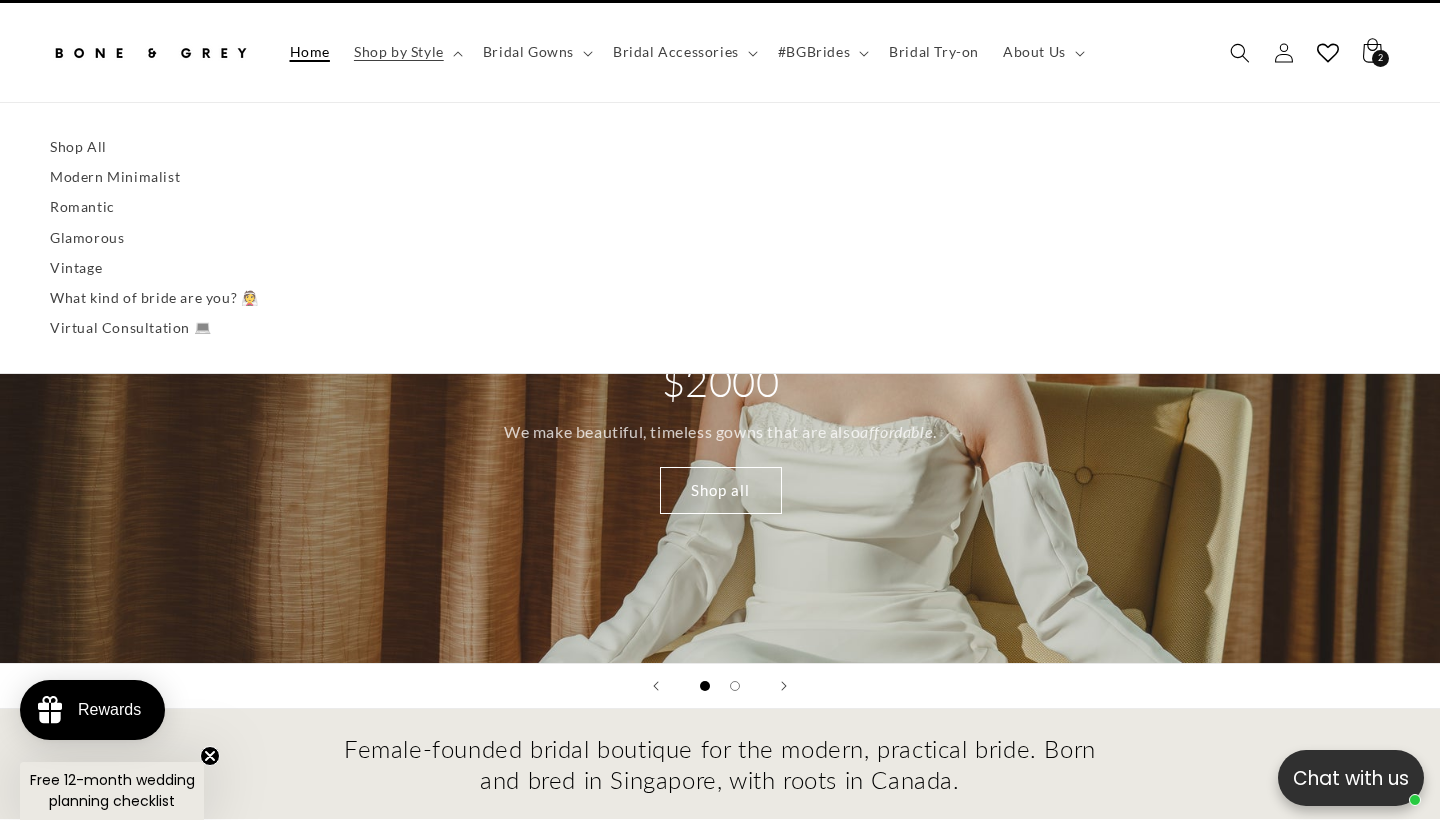 click on "Home" at bounding box center (310, 52) 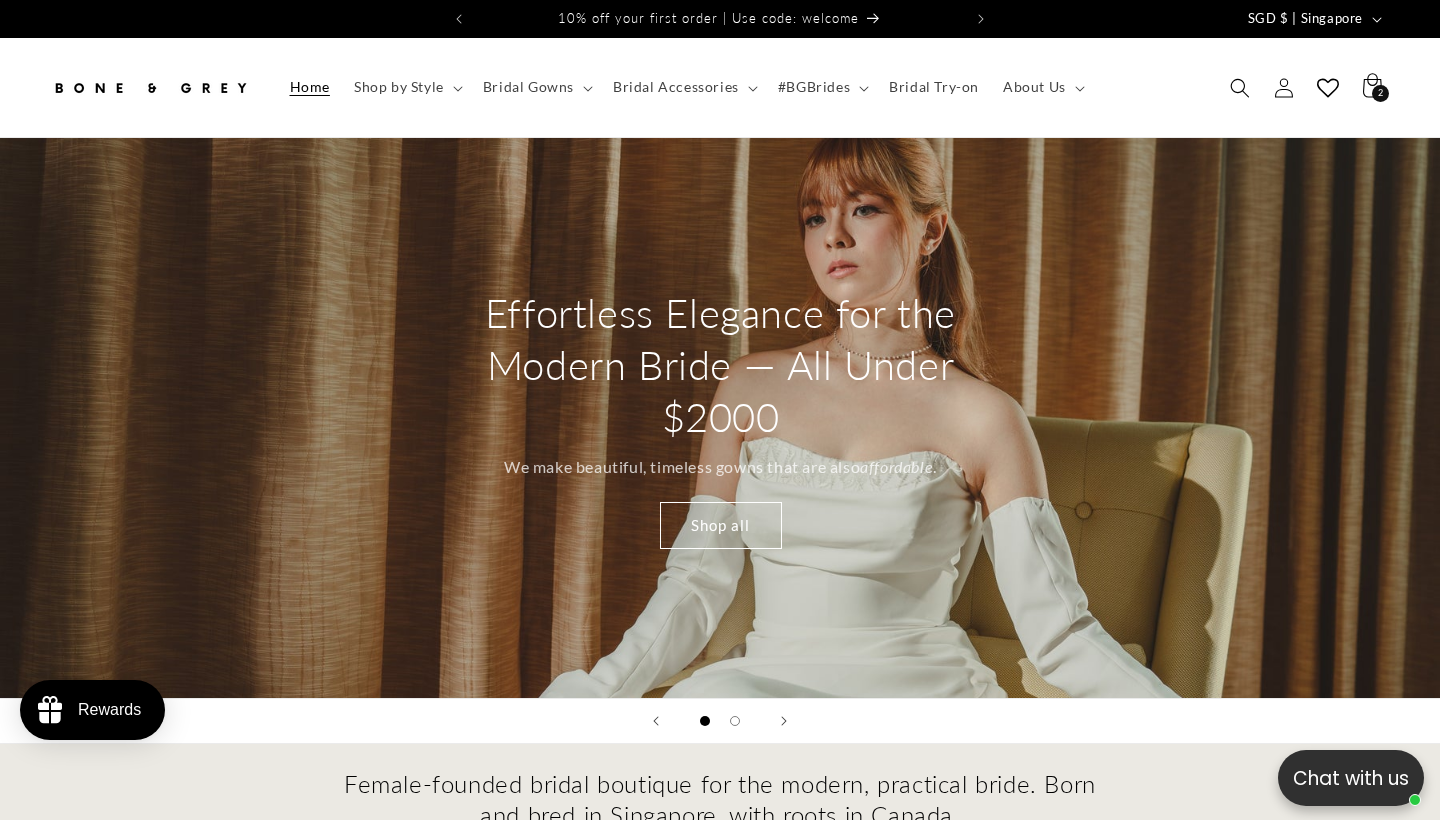 scroll, scrollTop: 0, scrollLeft: 0, axis: both 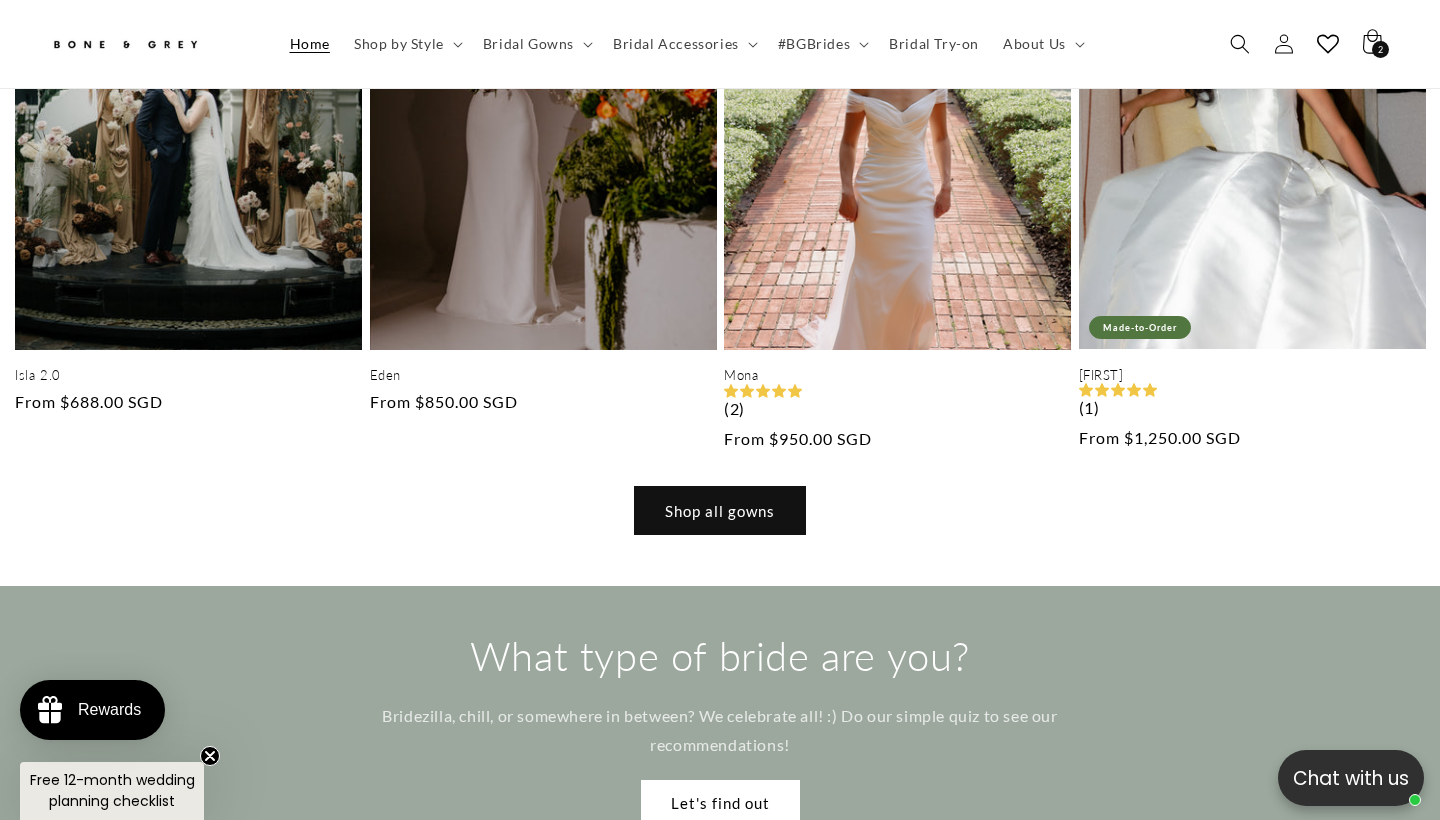 click on "Shop all gowns" at bounding box center [720, 510] 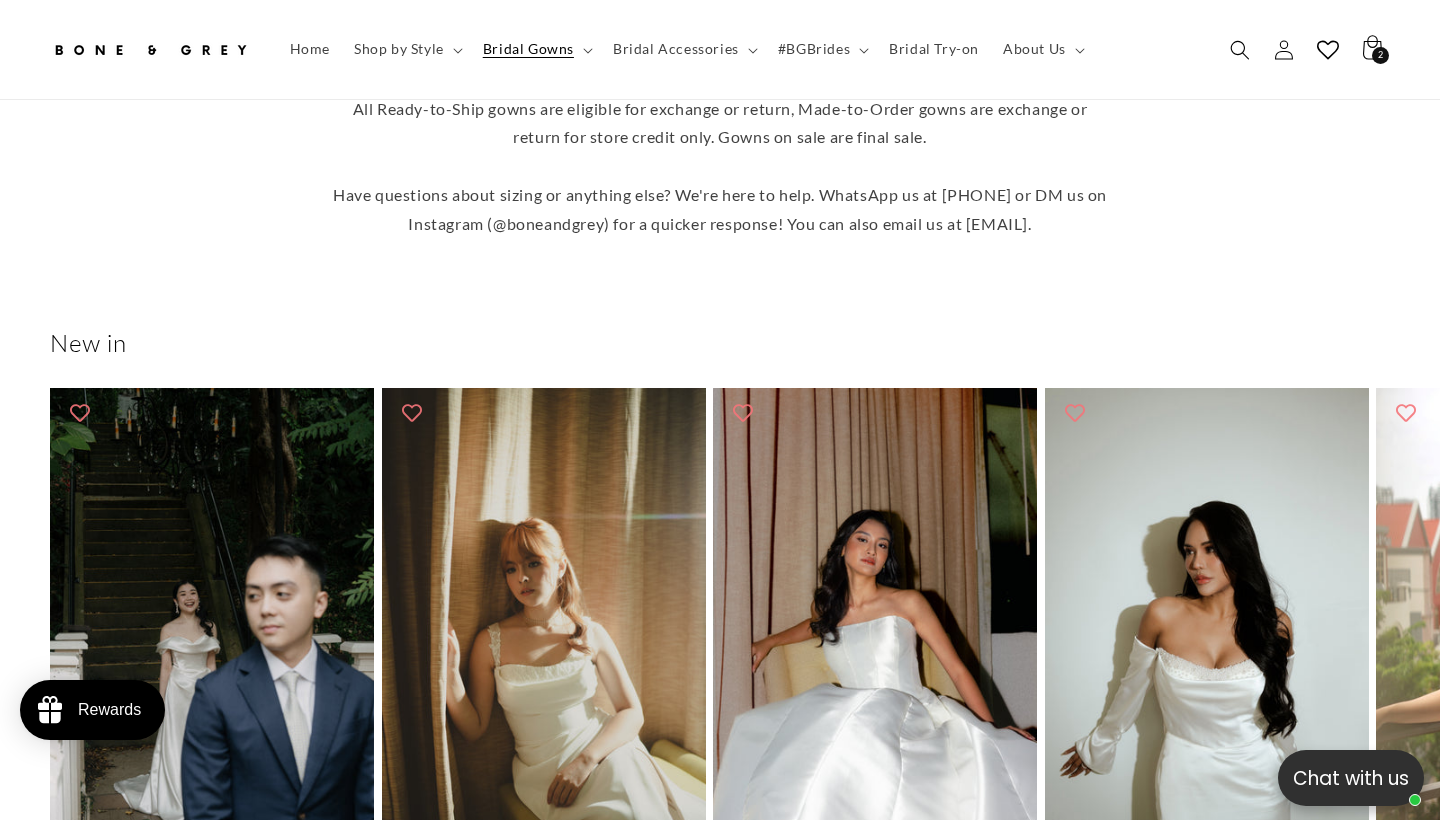 scroll, scrollTop: 0, scrollLeft: 0, axis: both 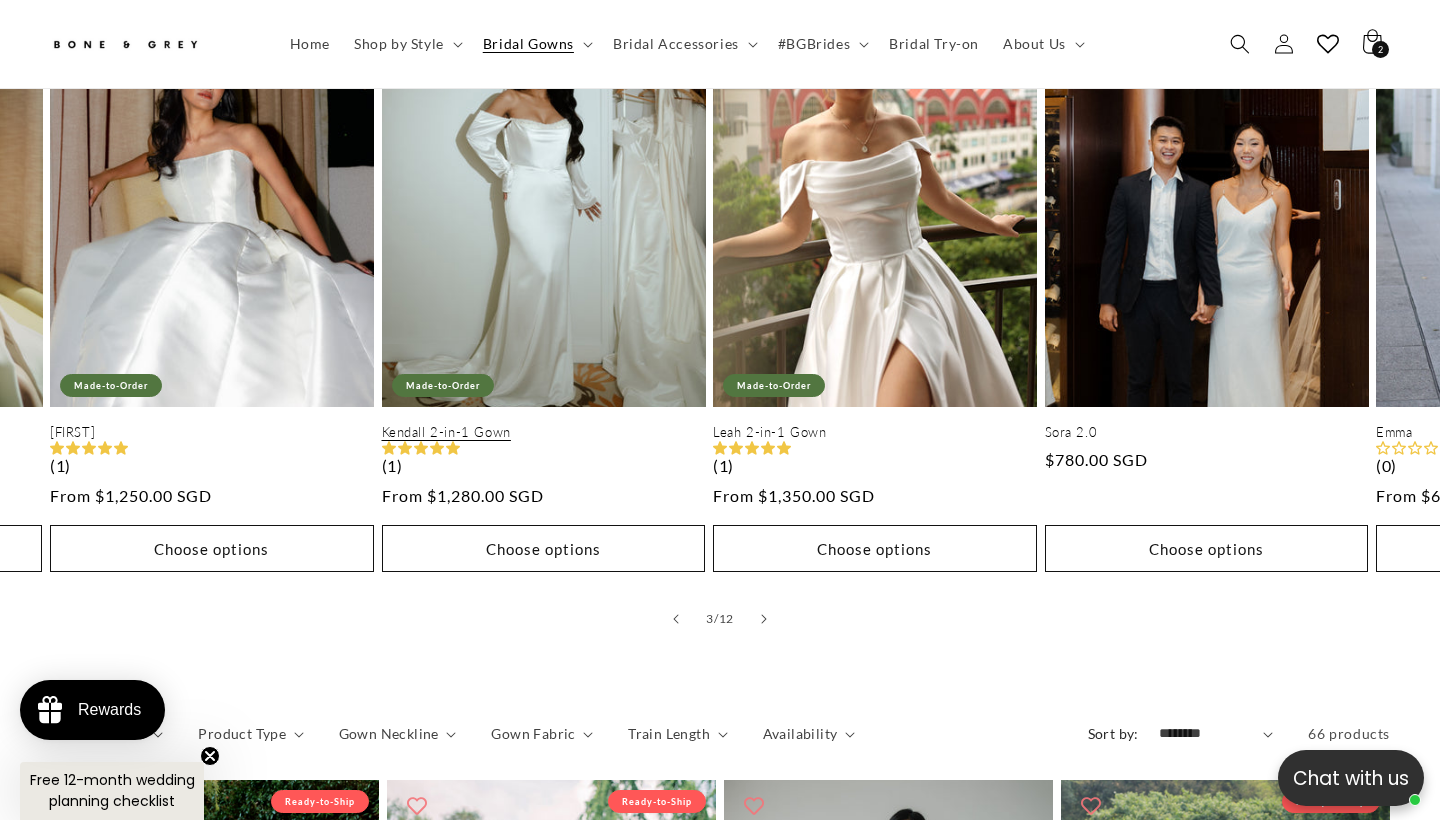 click on "Kendall 2-in-1 Gown" at bounding box center [544, 432] 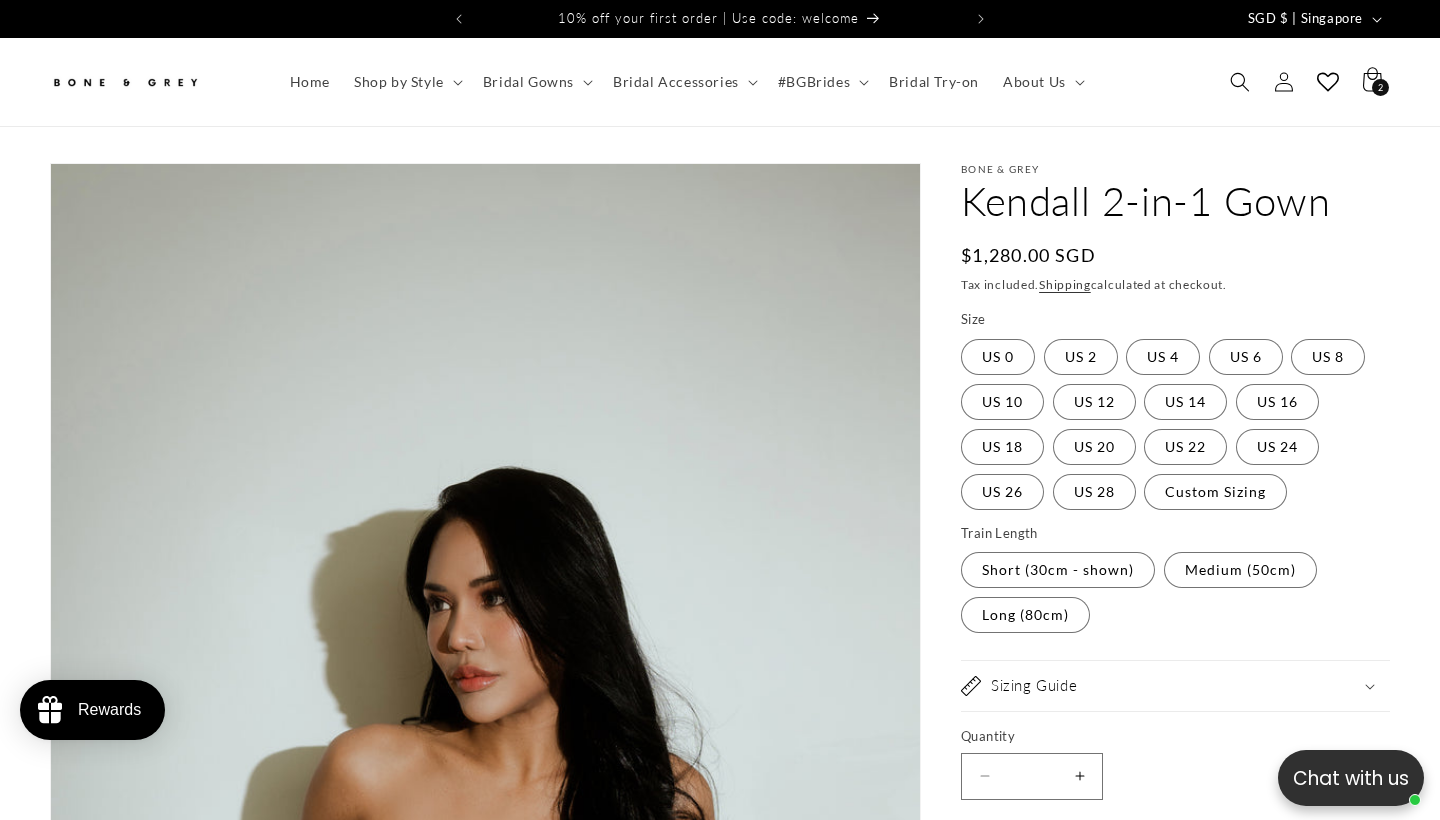 scroll, scrollTop: 476, scrollLeft: 0, axis: vertical 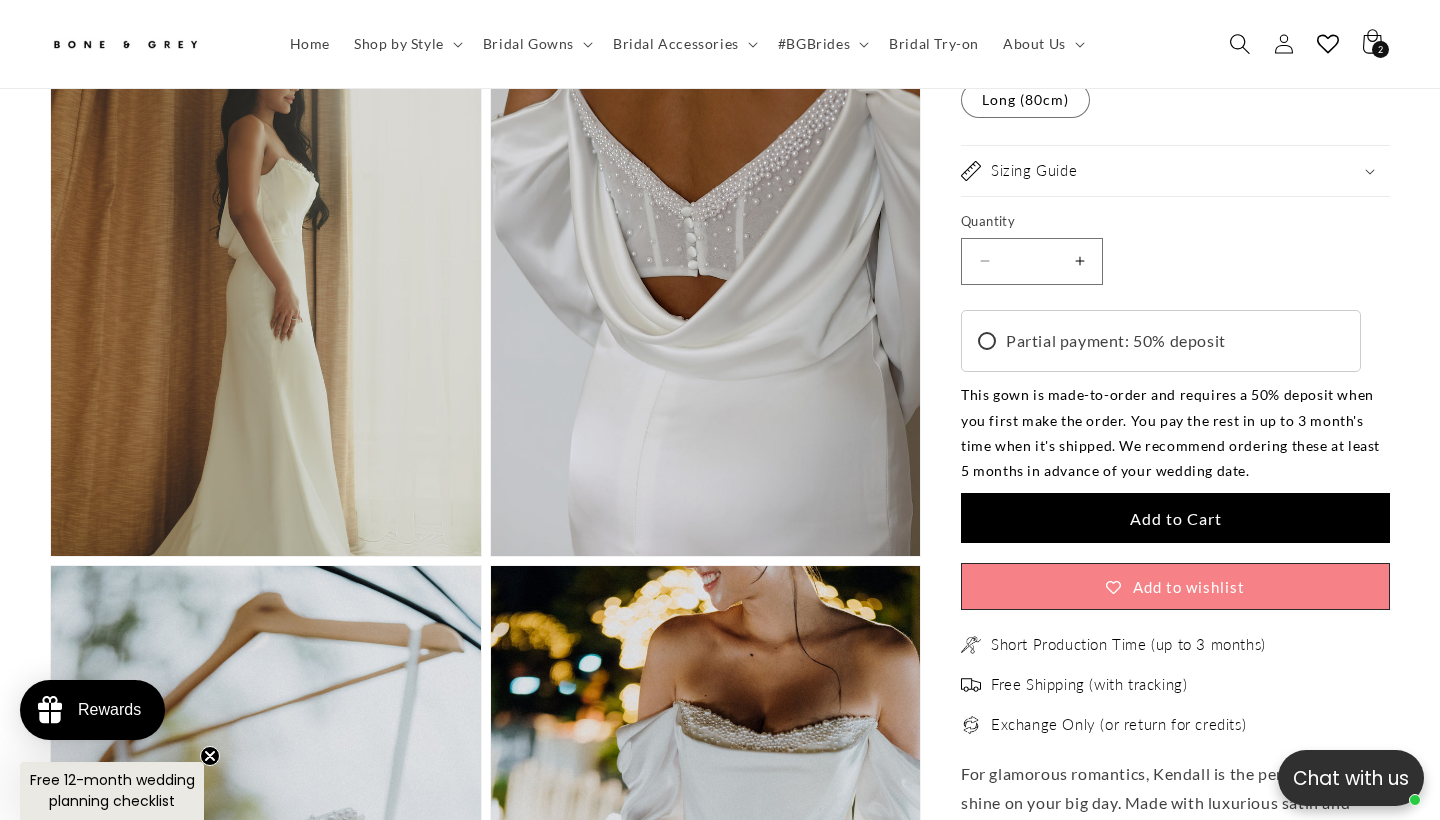 click 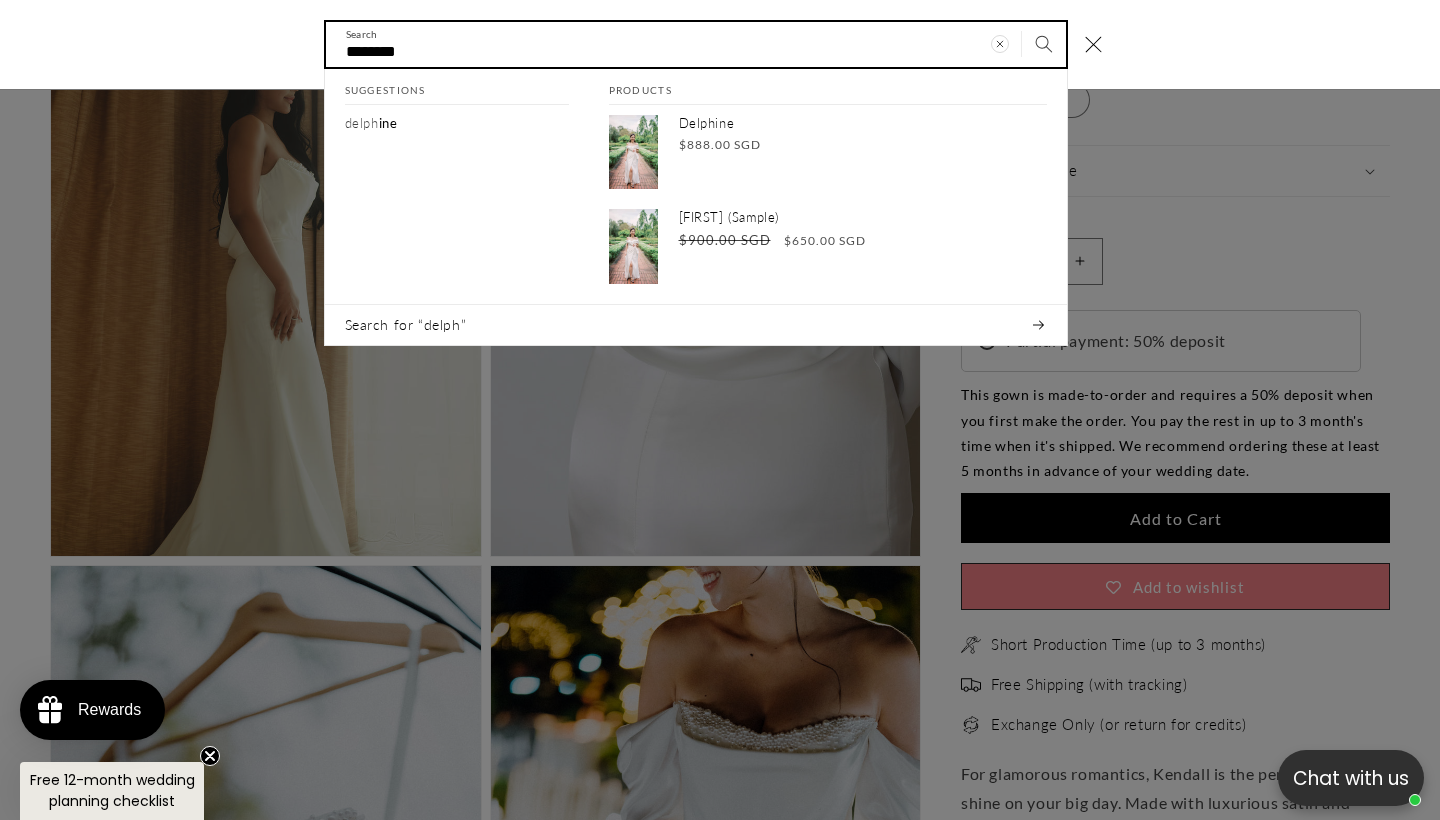type on "********" 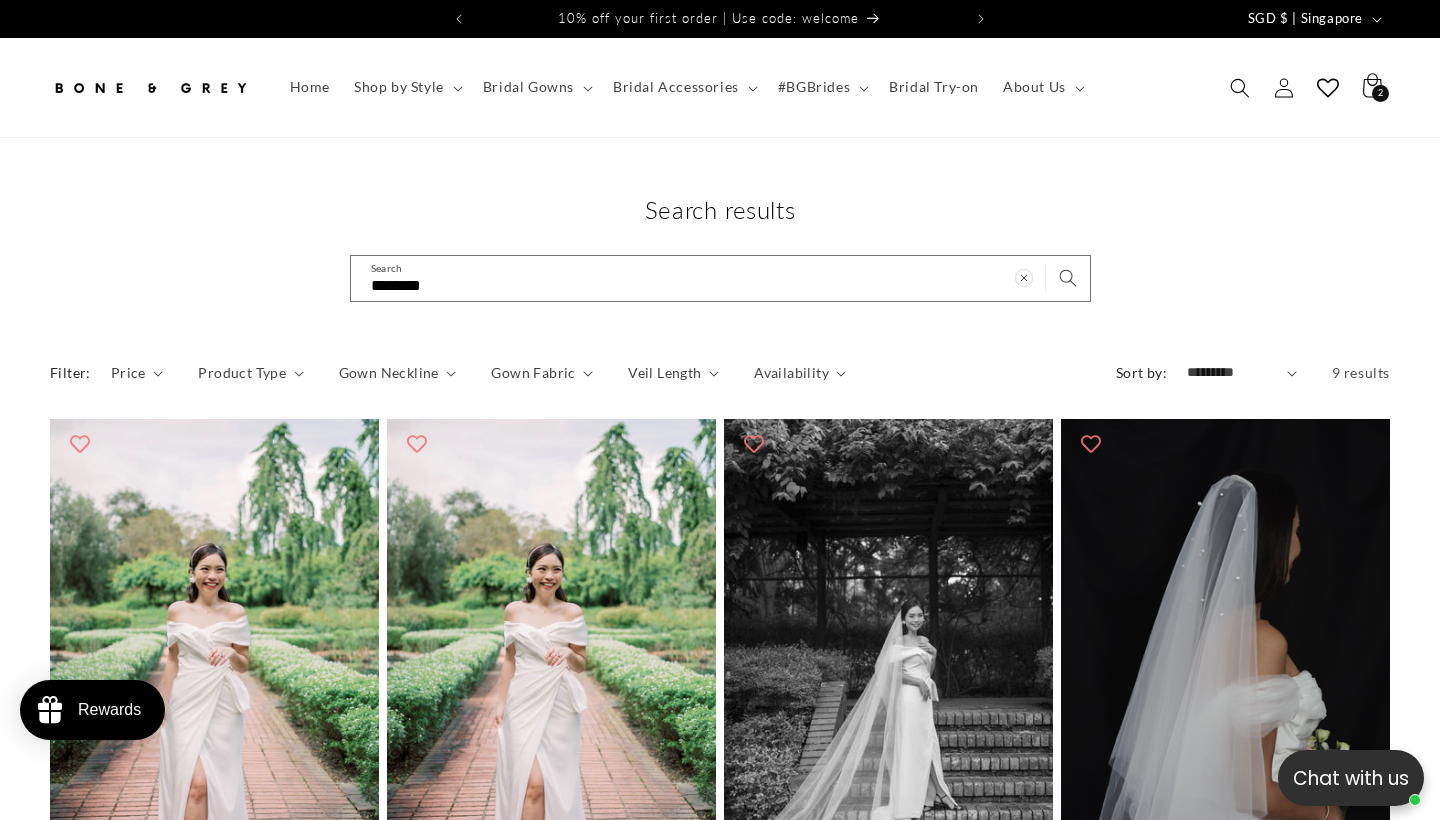 scroll, scrollTop: 0, scrollLeft: 0, axis: both 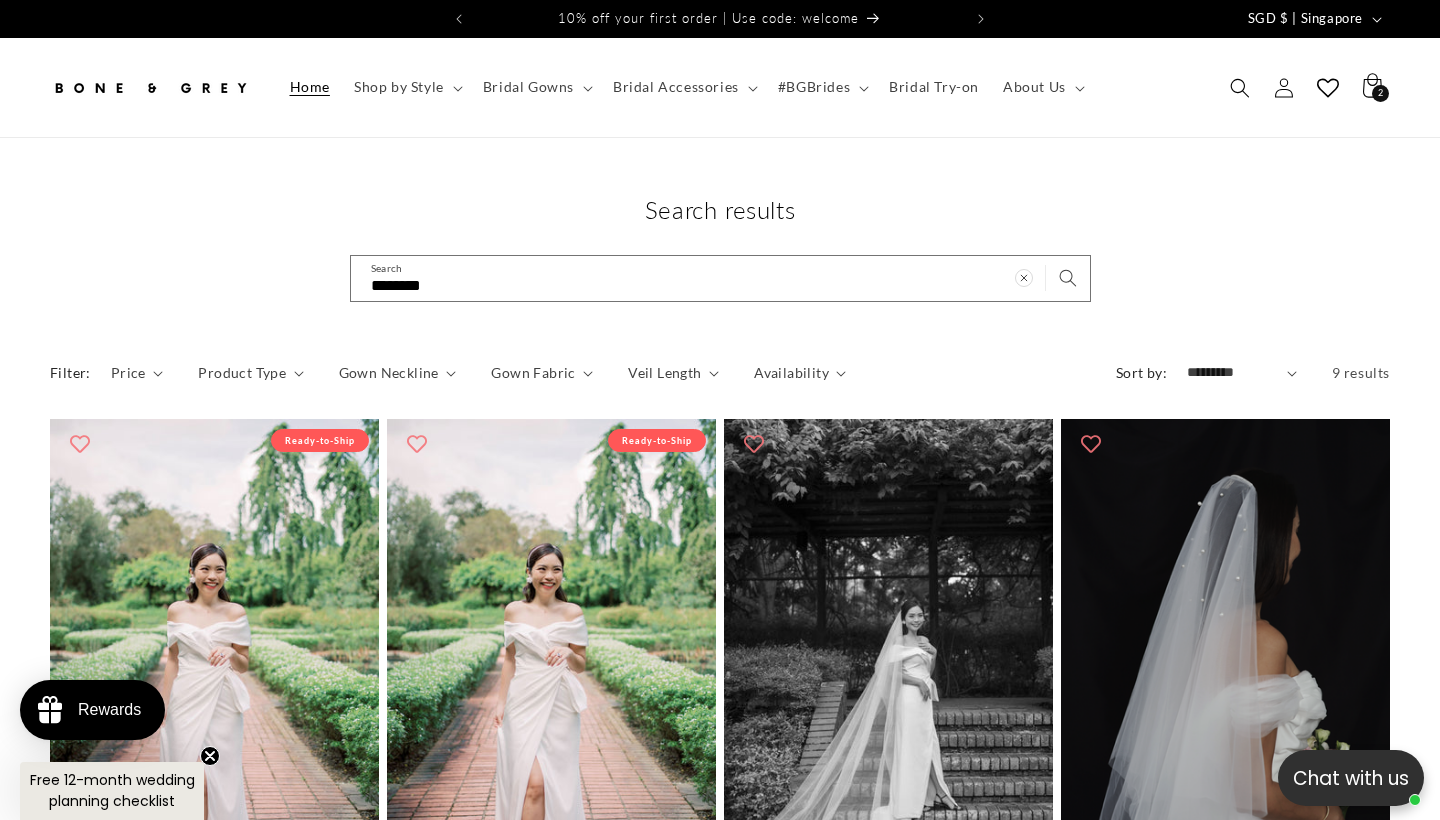 click on "Home" at bounding box center (310, 87) 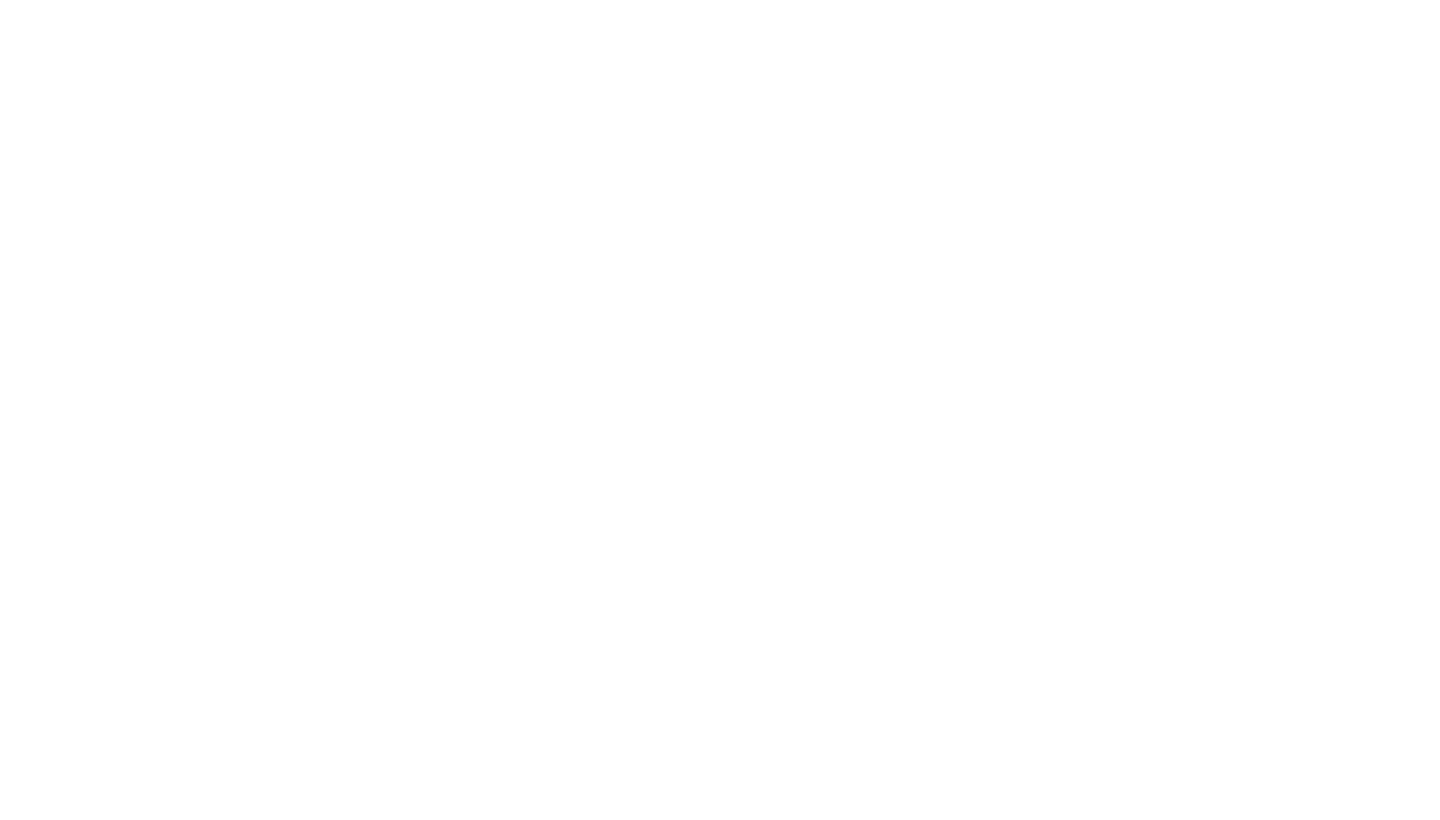 click on "Shop by Style" at bounding box center [399, 87] 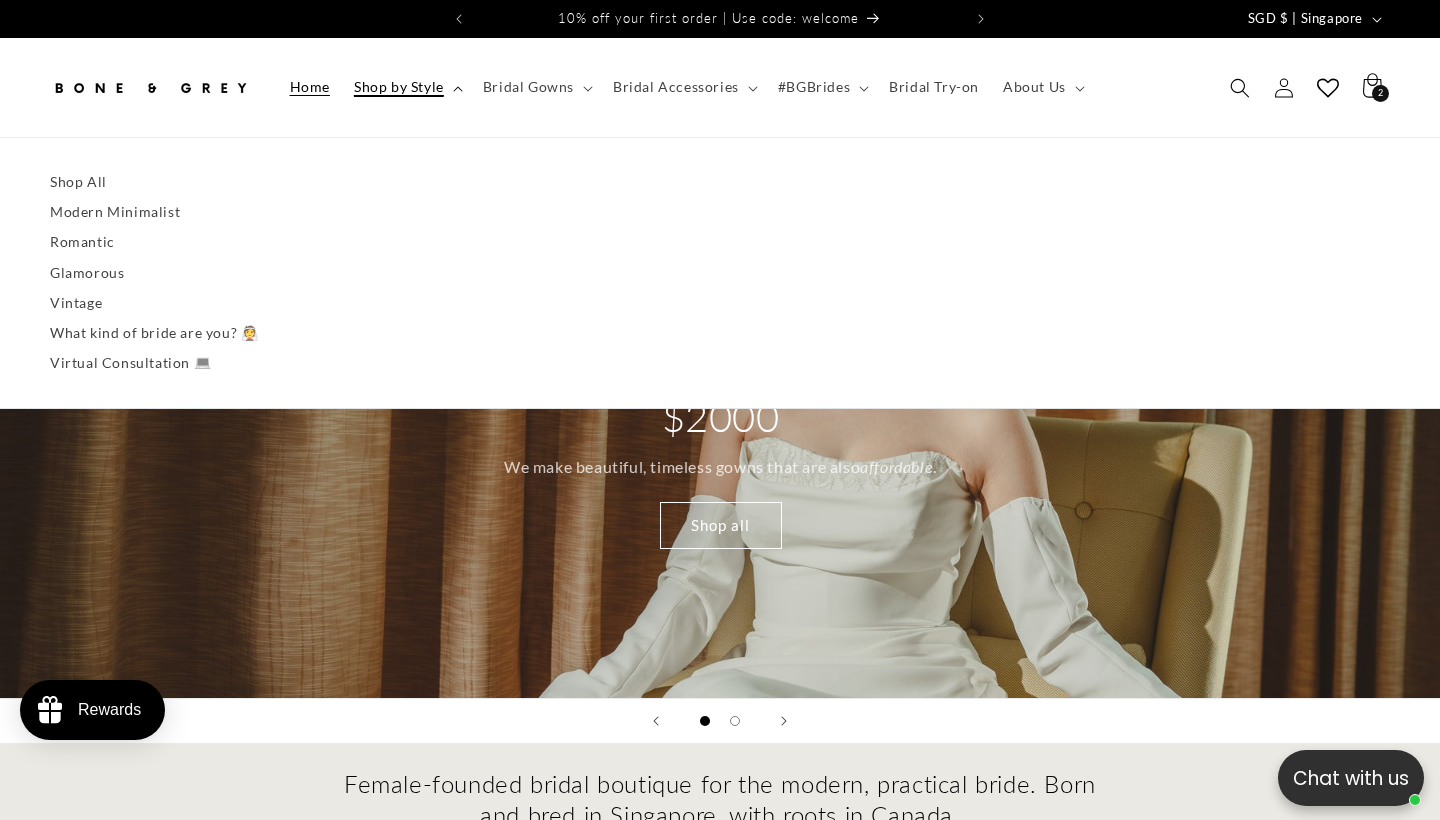 scroll, scrollTop: 0, scrollLeft: 0, axis: both 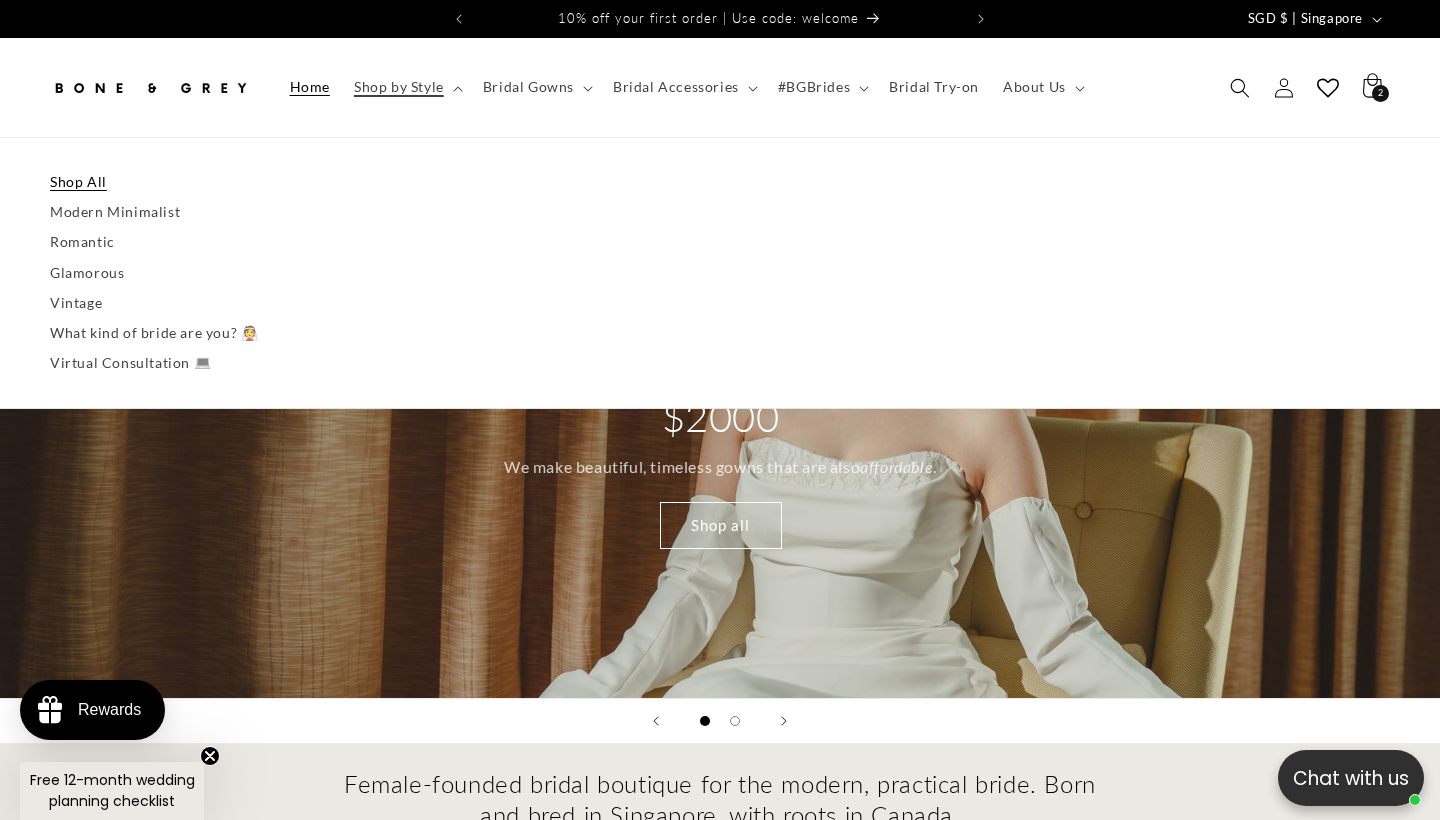 click on "Shop All" at bounding box center [720, 182] 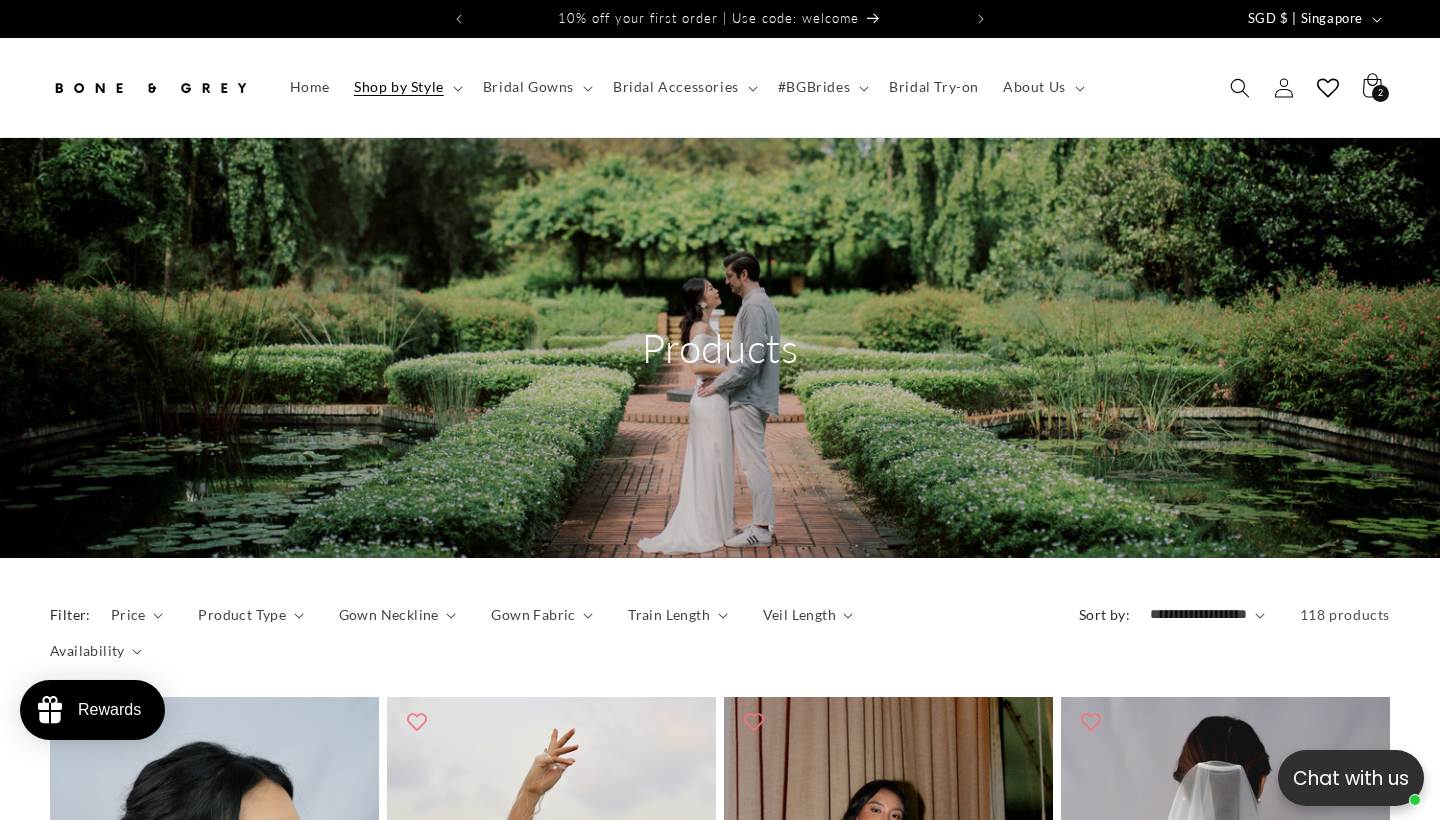 scroll, scrollTop: 714, scrollLeft: 0, axis: vertical 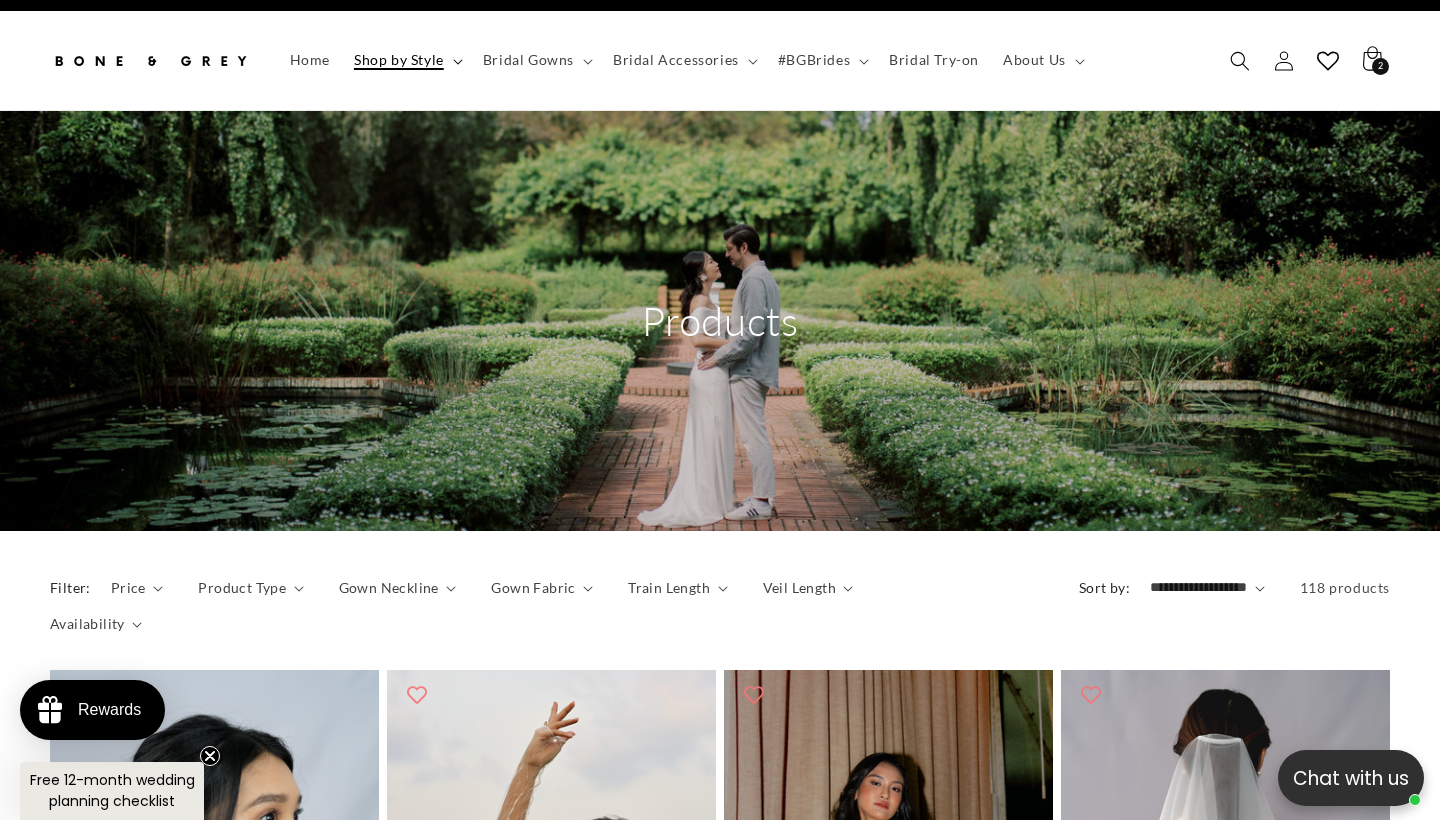 click on "Shop by Style" at bounding box center (399, 60) 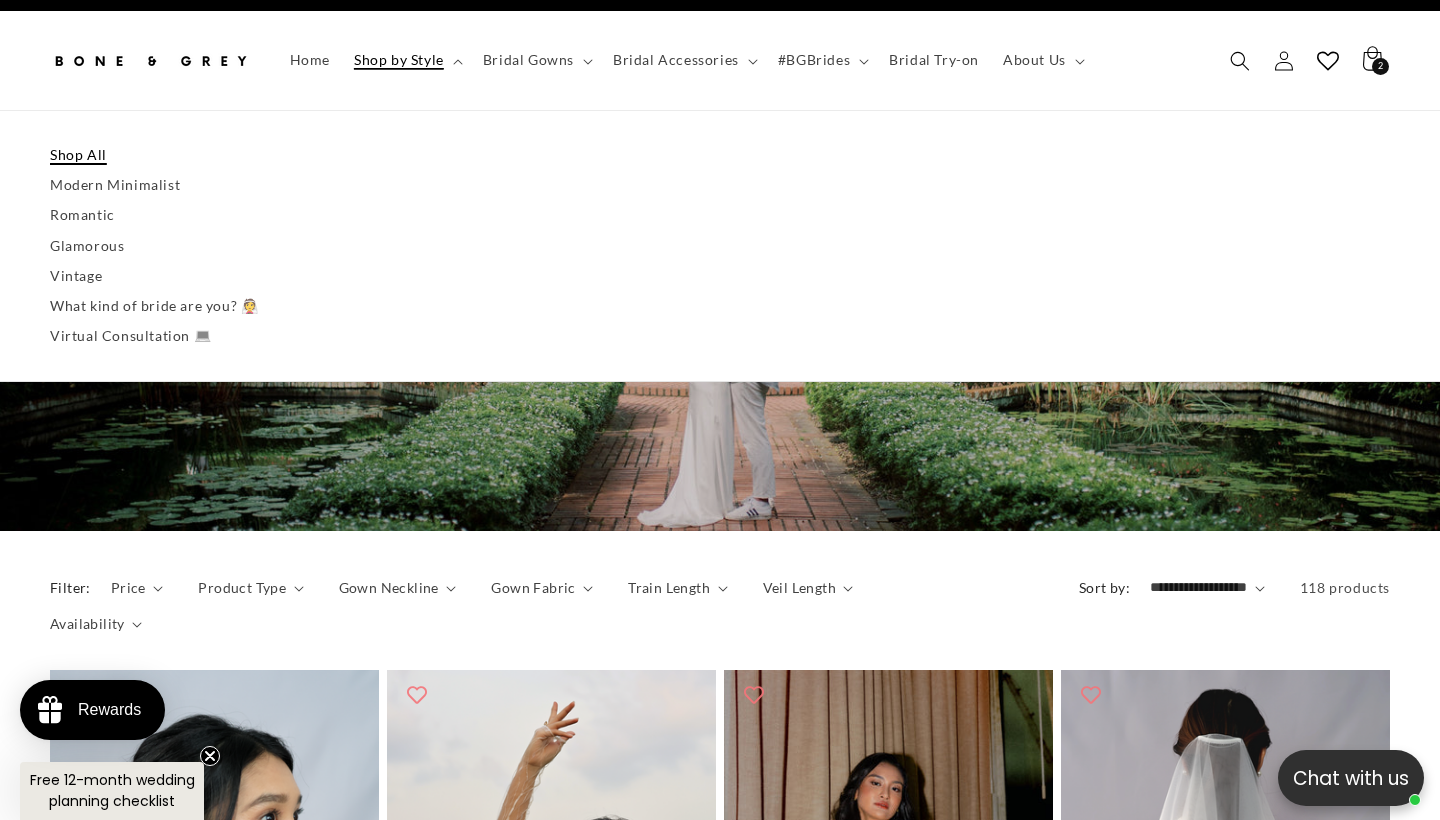 click on "Shop All" at bounding box center (720, 155) 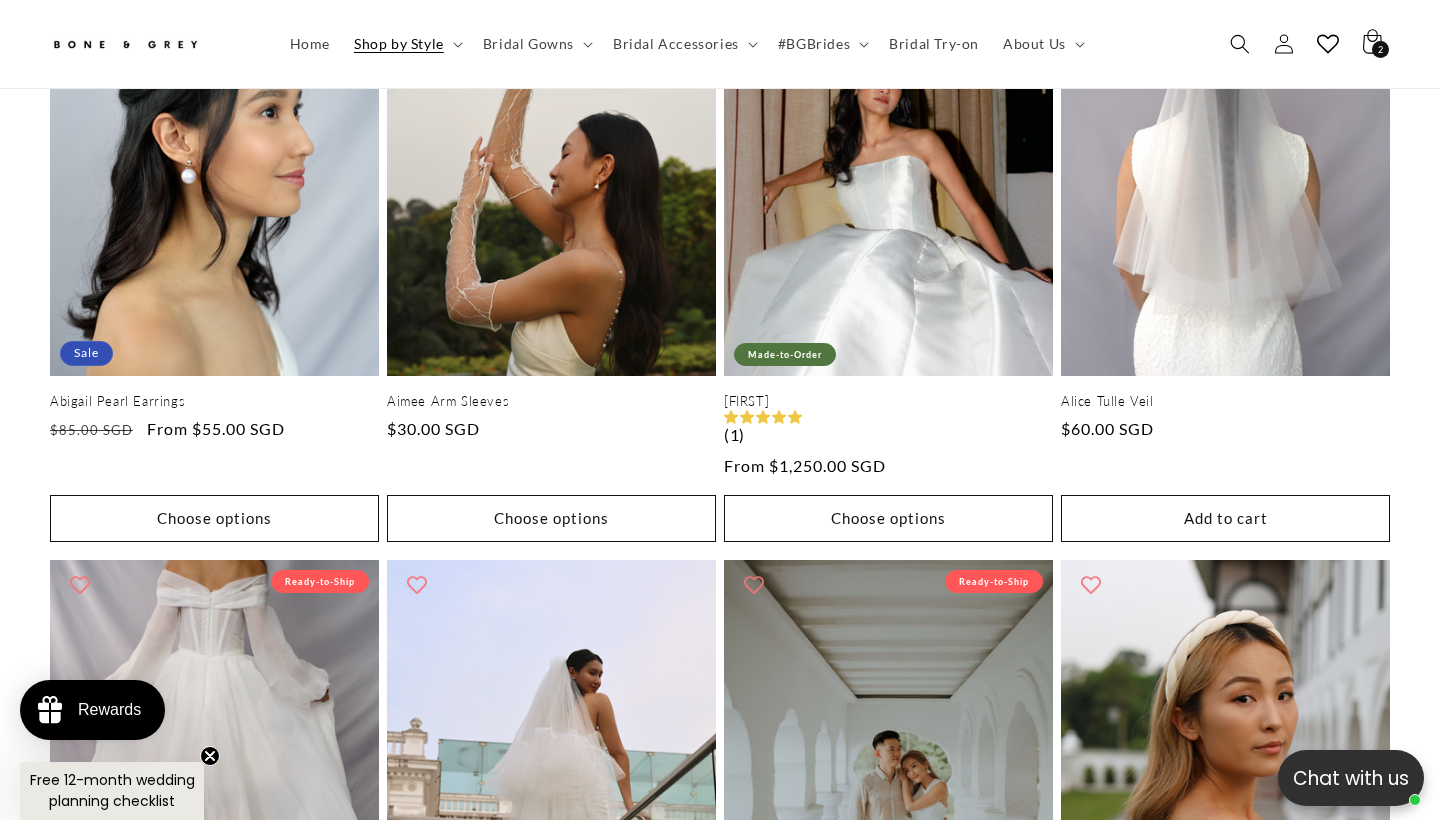 scroll, scrollTop: 875, scrollLeft: 0, axis: vertical 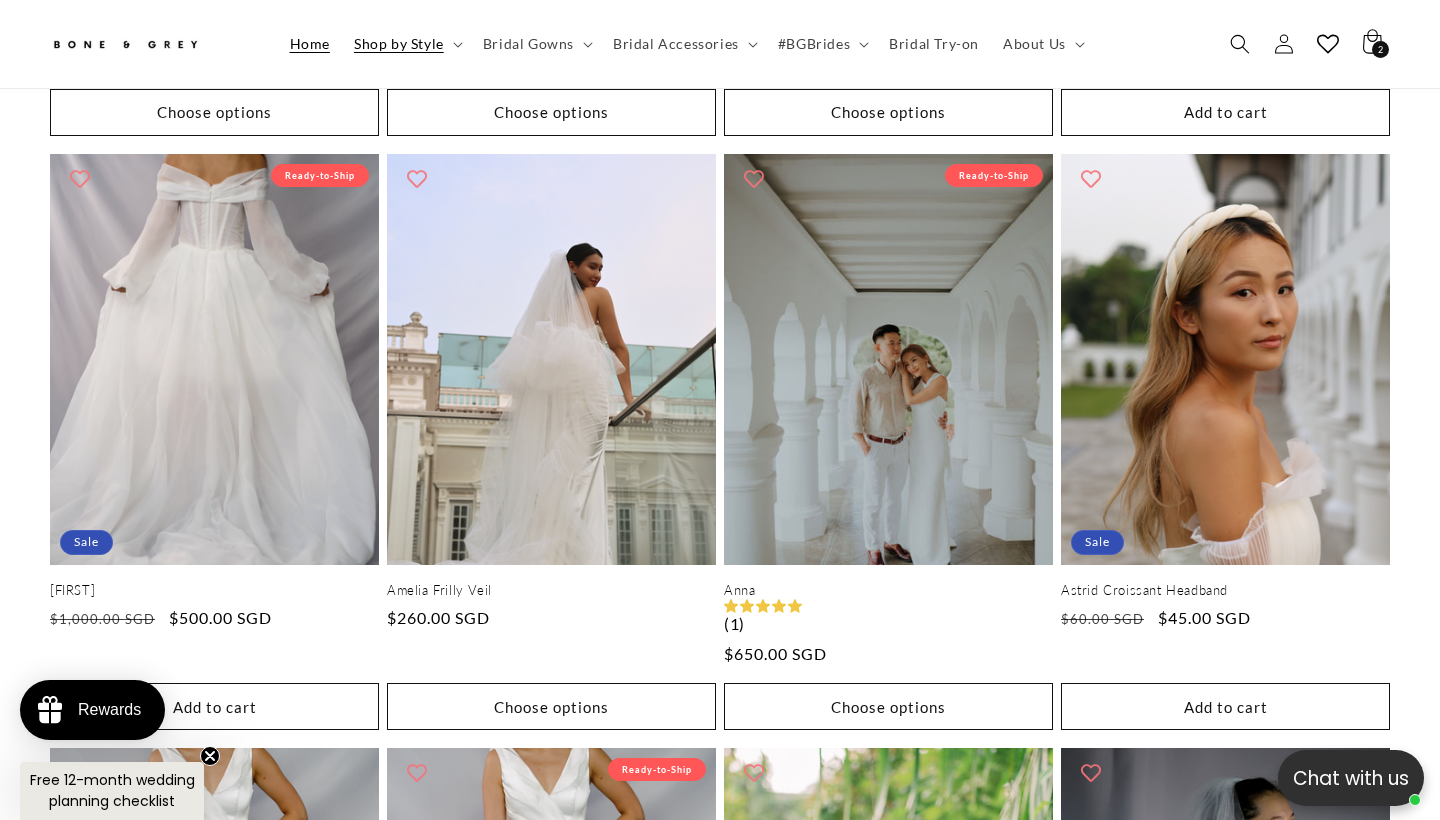 click on "Home" at bounding box center (310, 44) 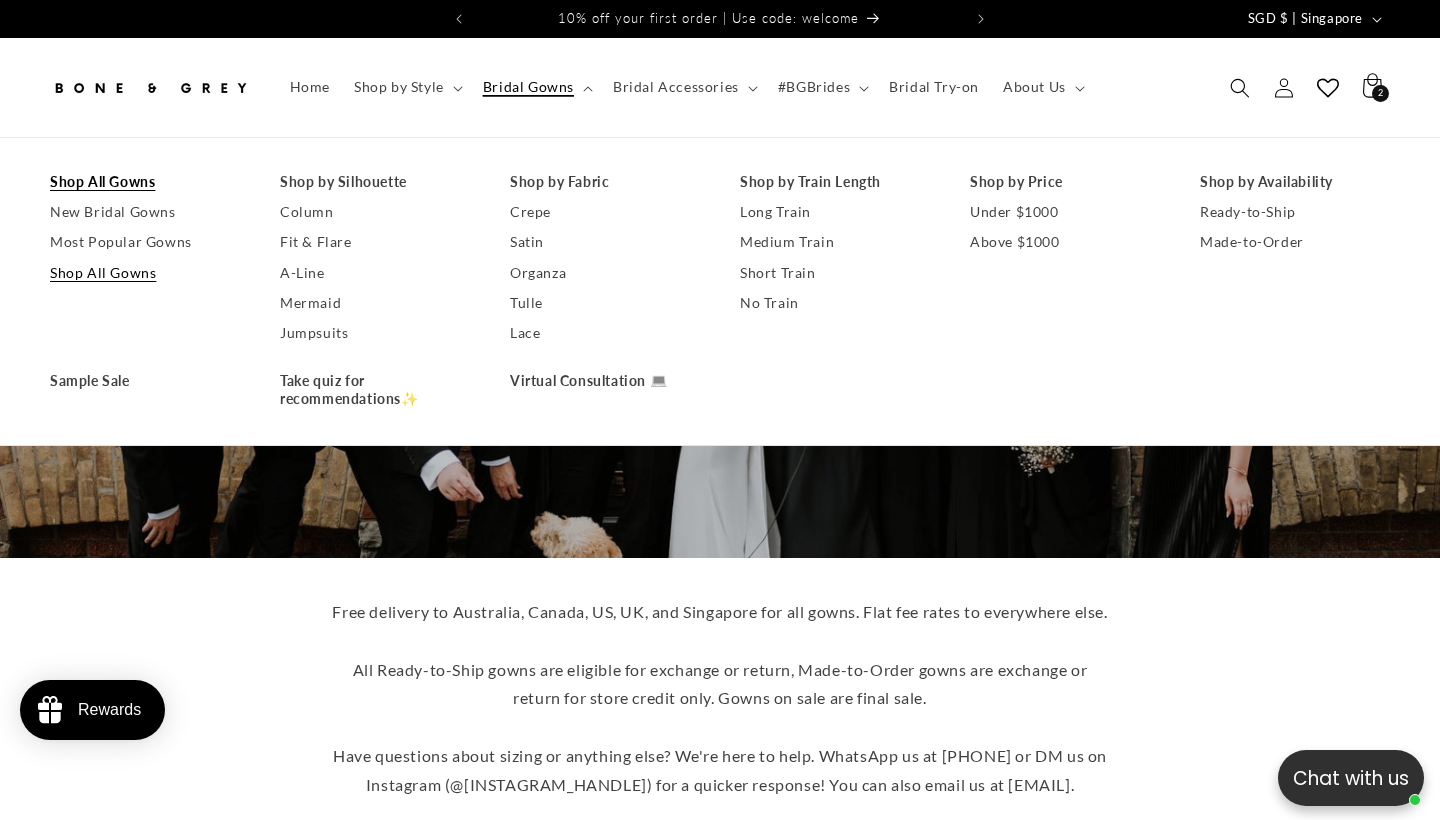 scroll, scrollTop: 0, scrollLeft: 0, axis: both 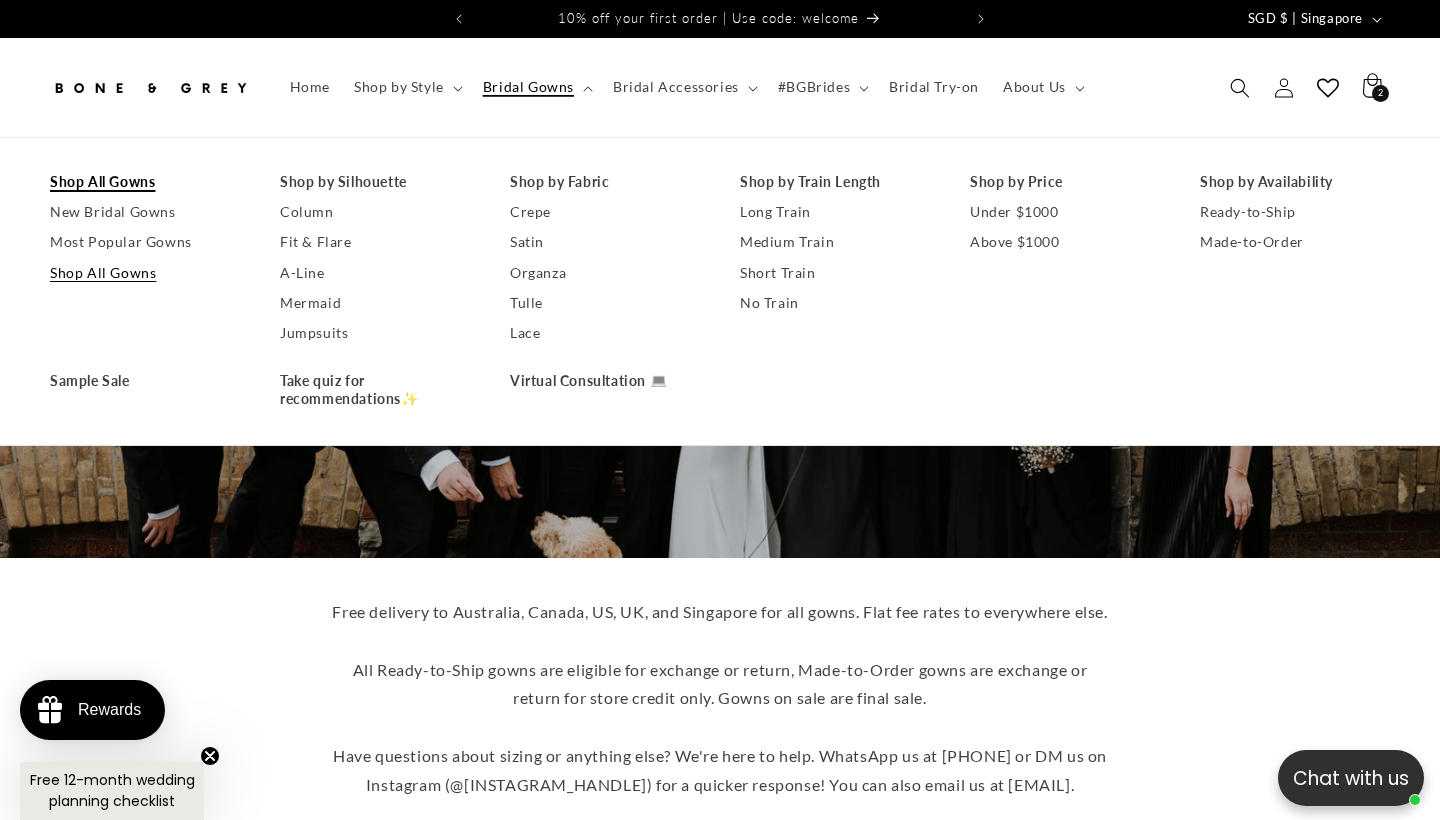 click on "Shop All Gowns" at bounding box center (145, 182) 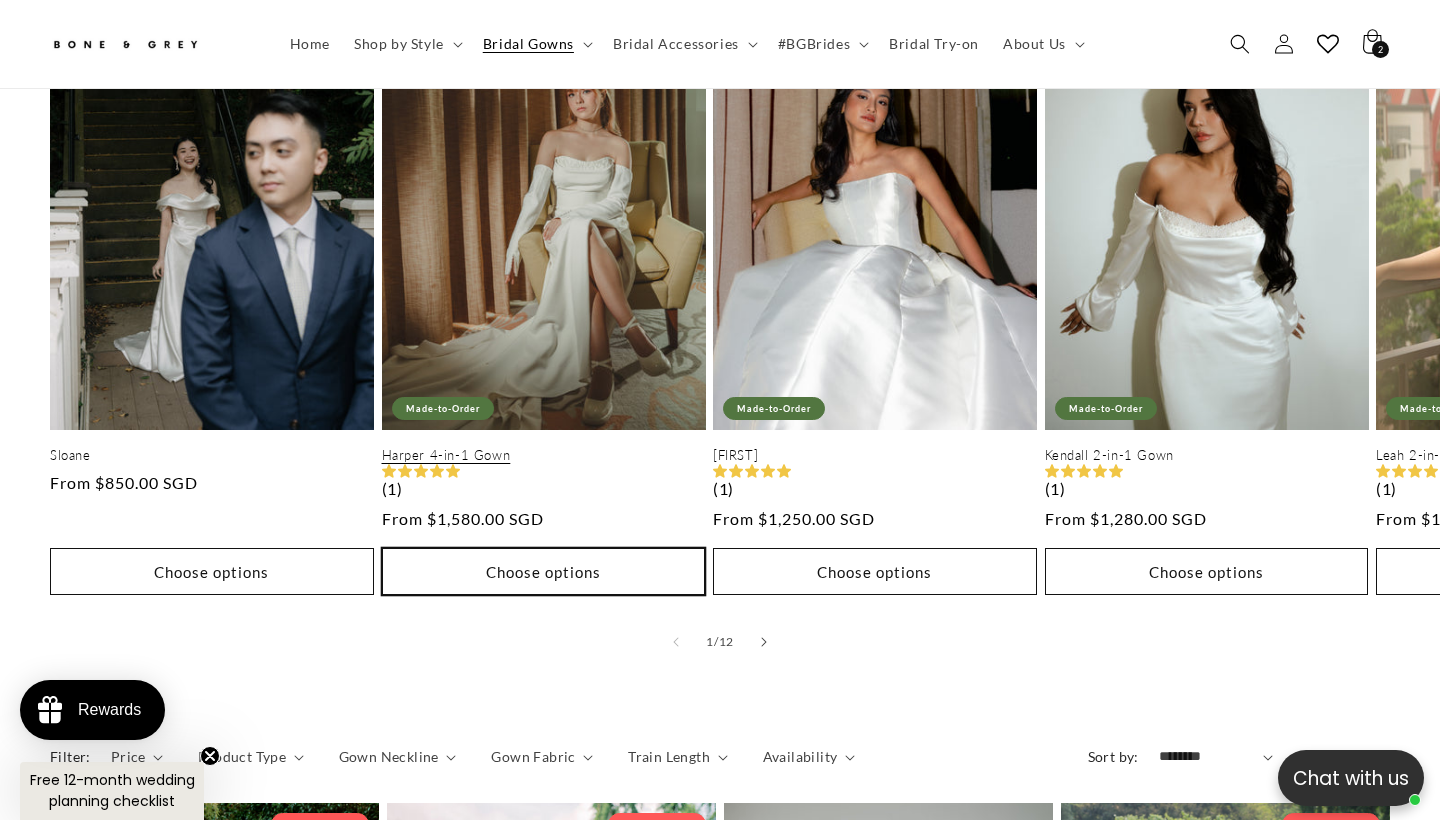 scroll, scrollTop: 993, scrollLeft: 0, axis: vertical 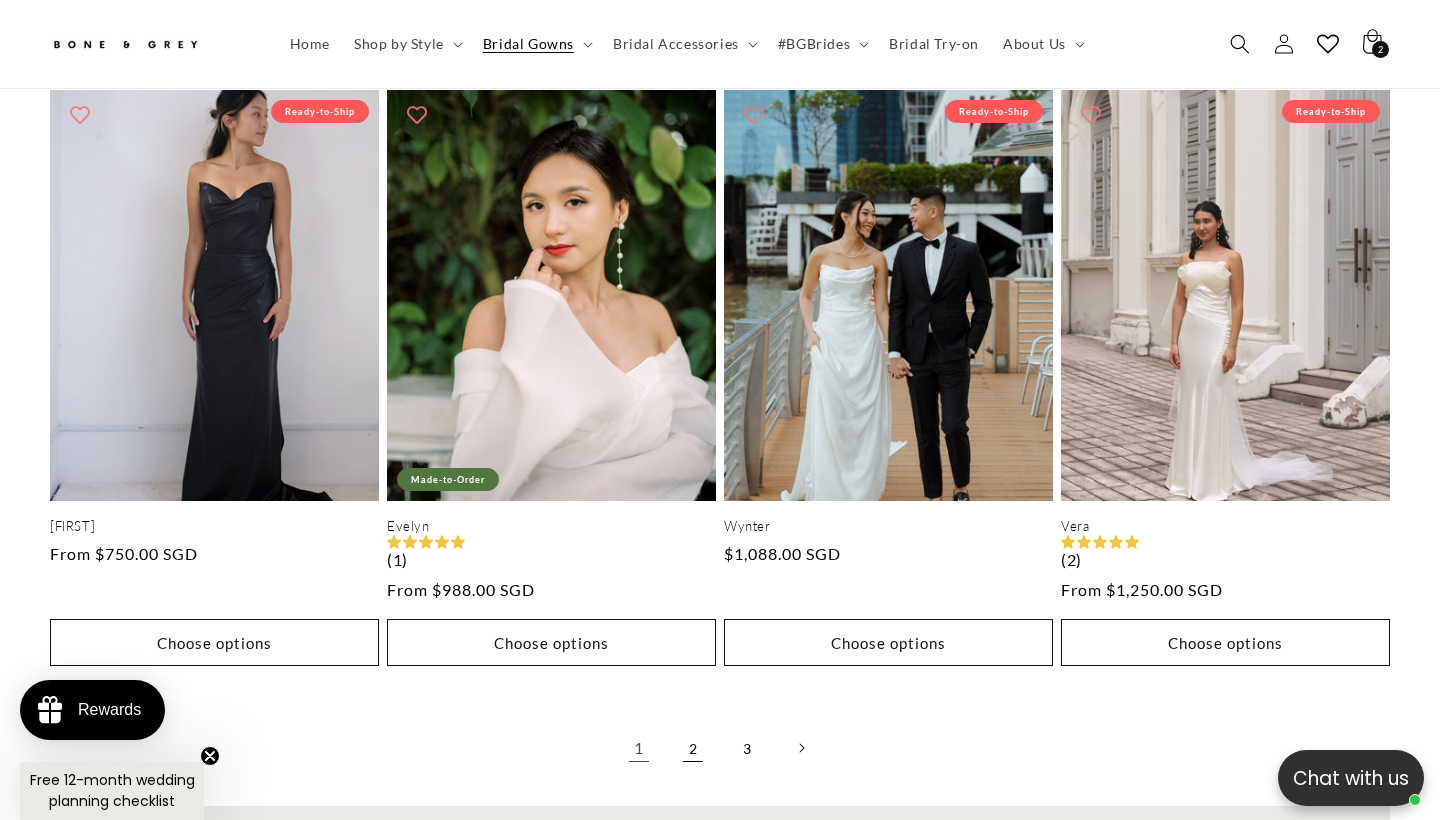 click on "2" at bounding box center (693, 748) 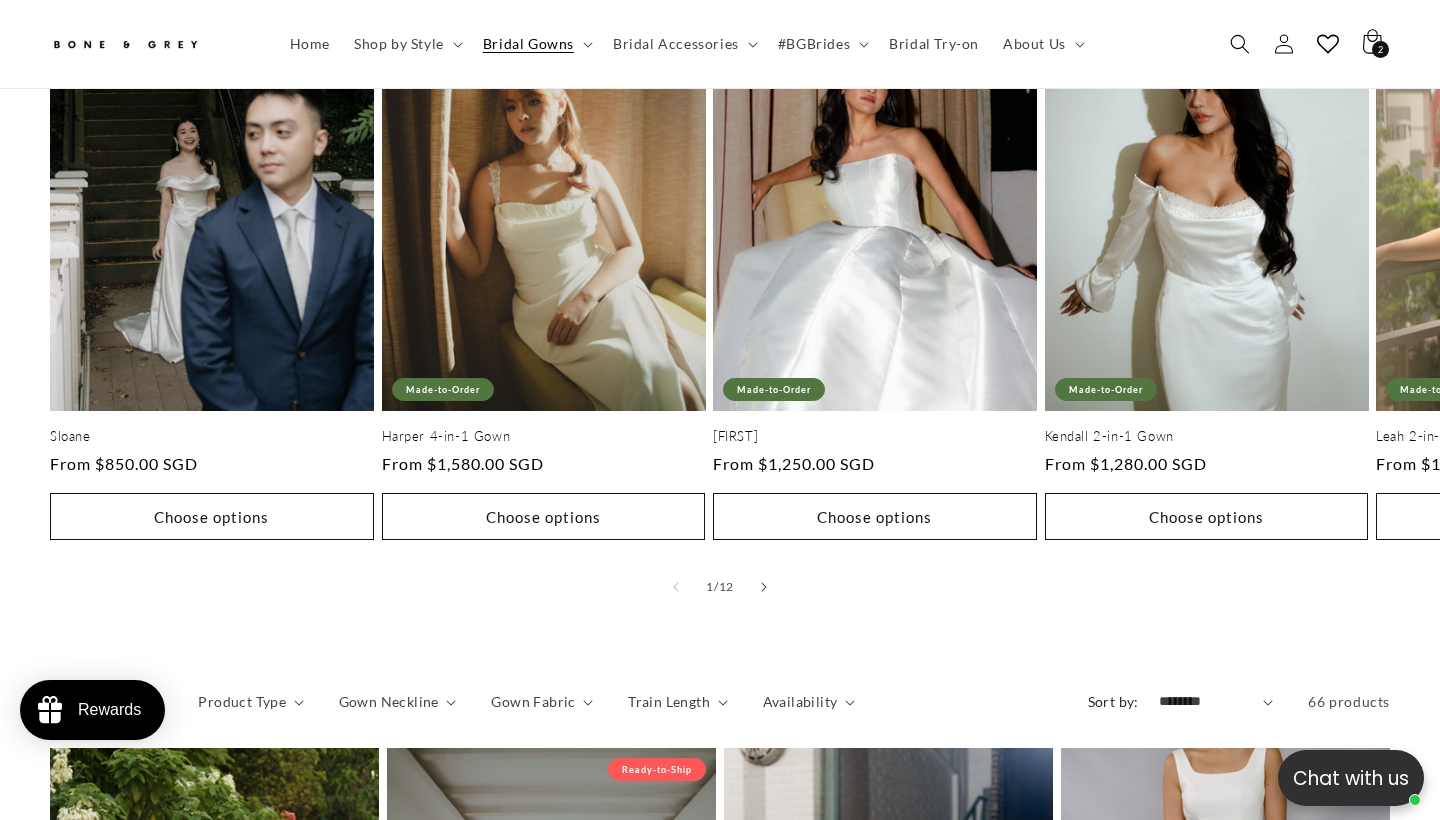 scroll, scrollTop: 1012, scrollLeft: 0, axis: vertical 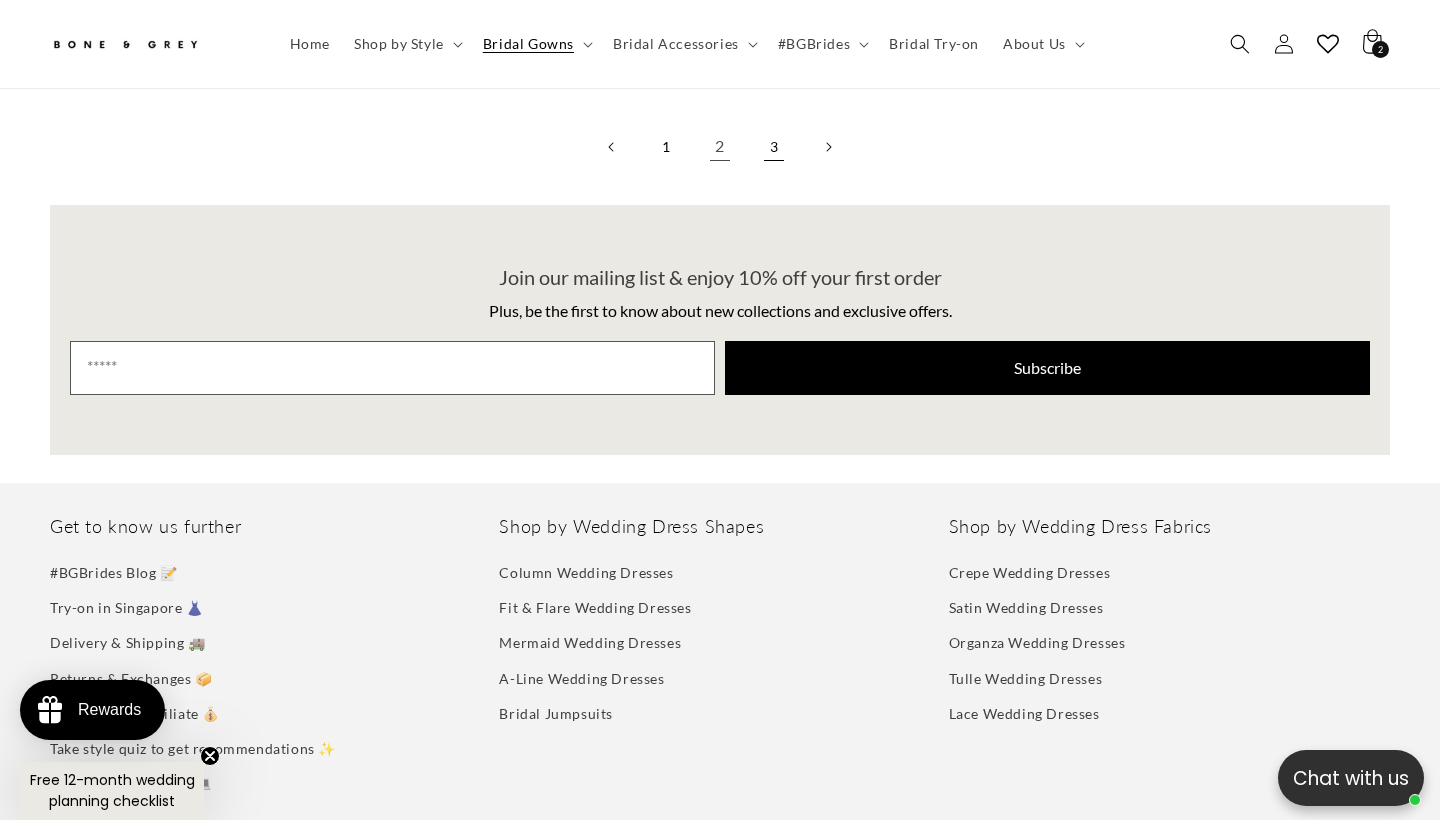 click on "3" at bounding box center [774, 147] 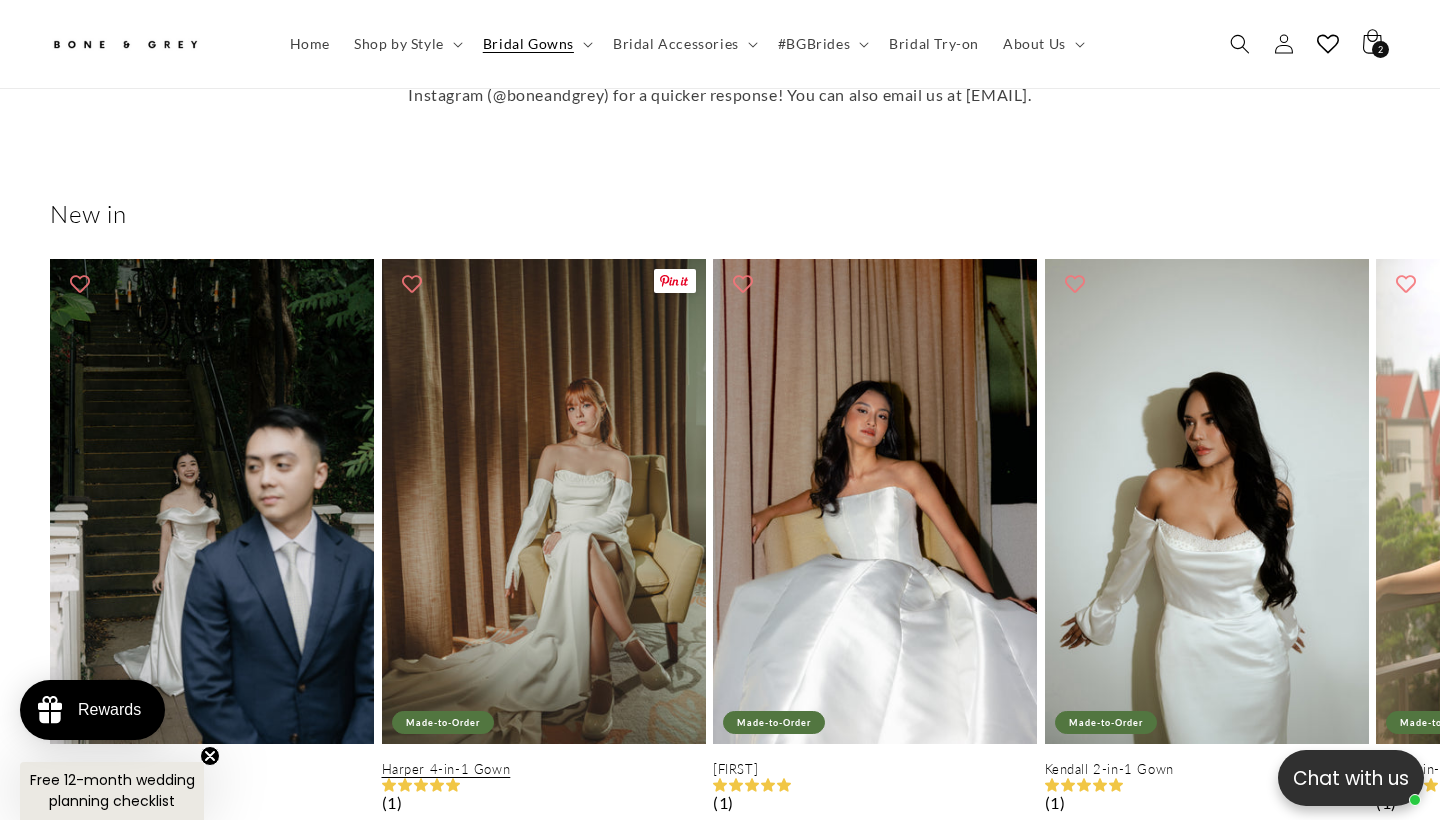 scroll, scrollTop: 679, scrollLeft: 0, axis: vertical 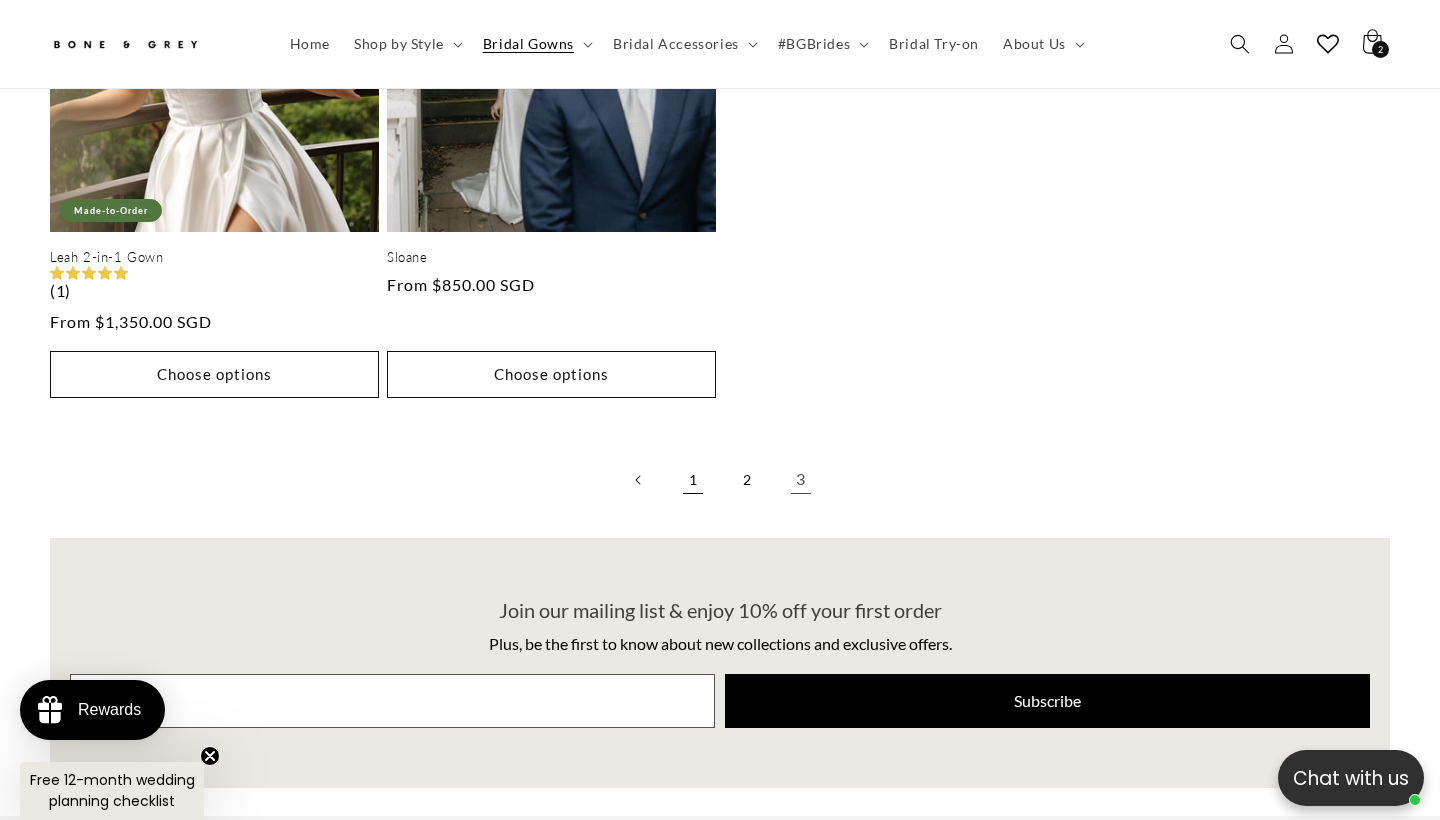 click on "1" at bounding box center (693, 480) 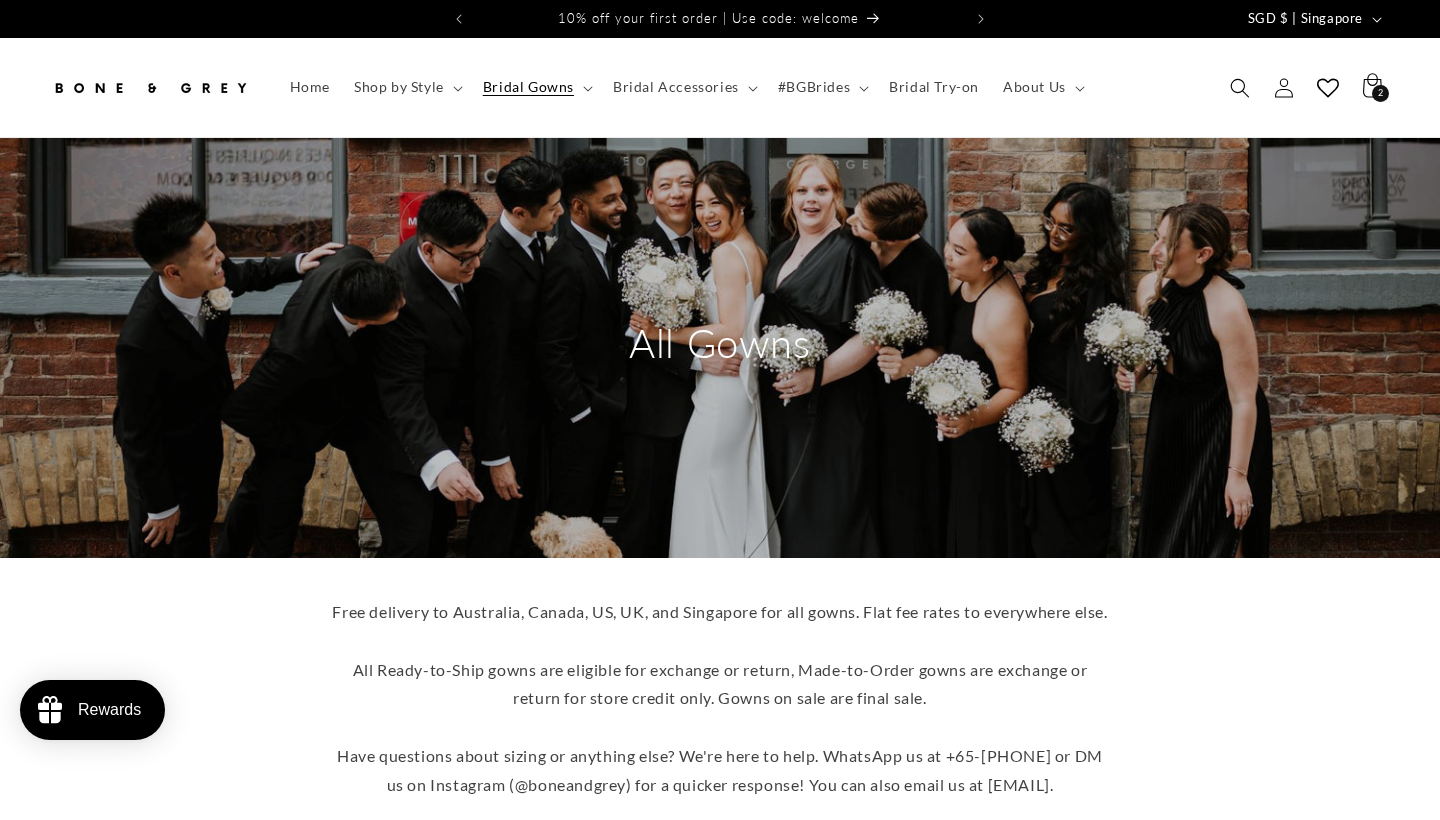 scroll, scrollTop: 885, scrollLeft: 0, axis: vertical 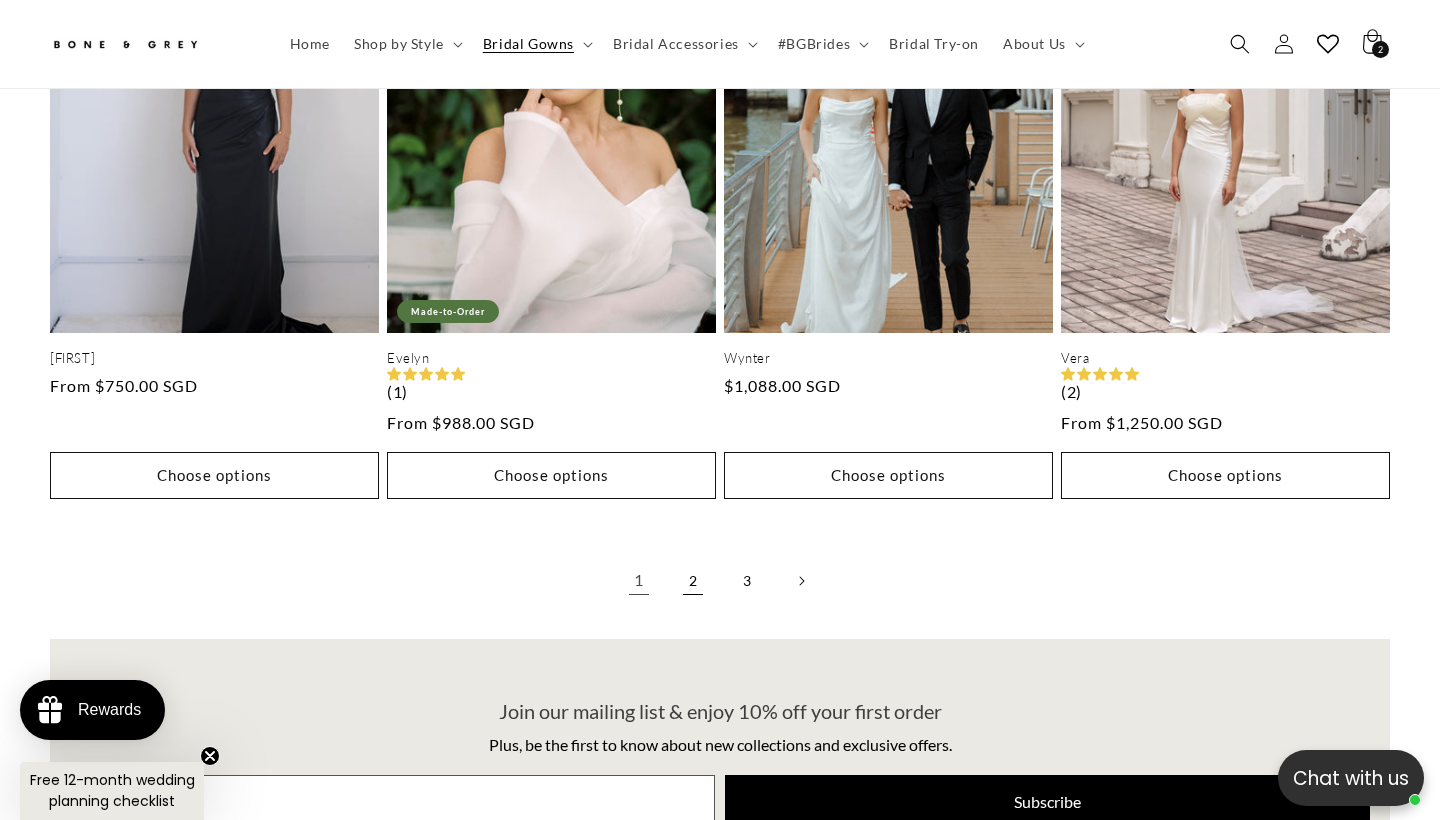 click on "2" at bounding box center [693, 581] 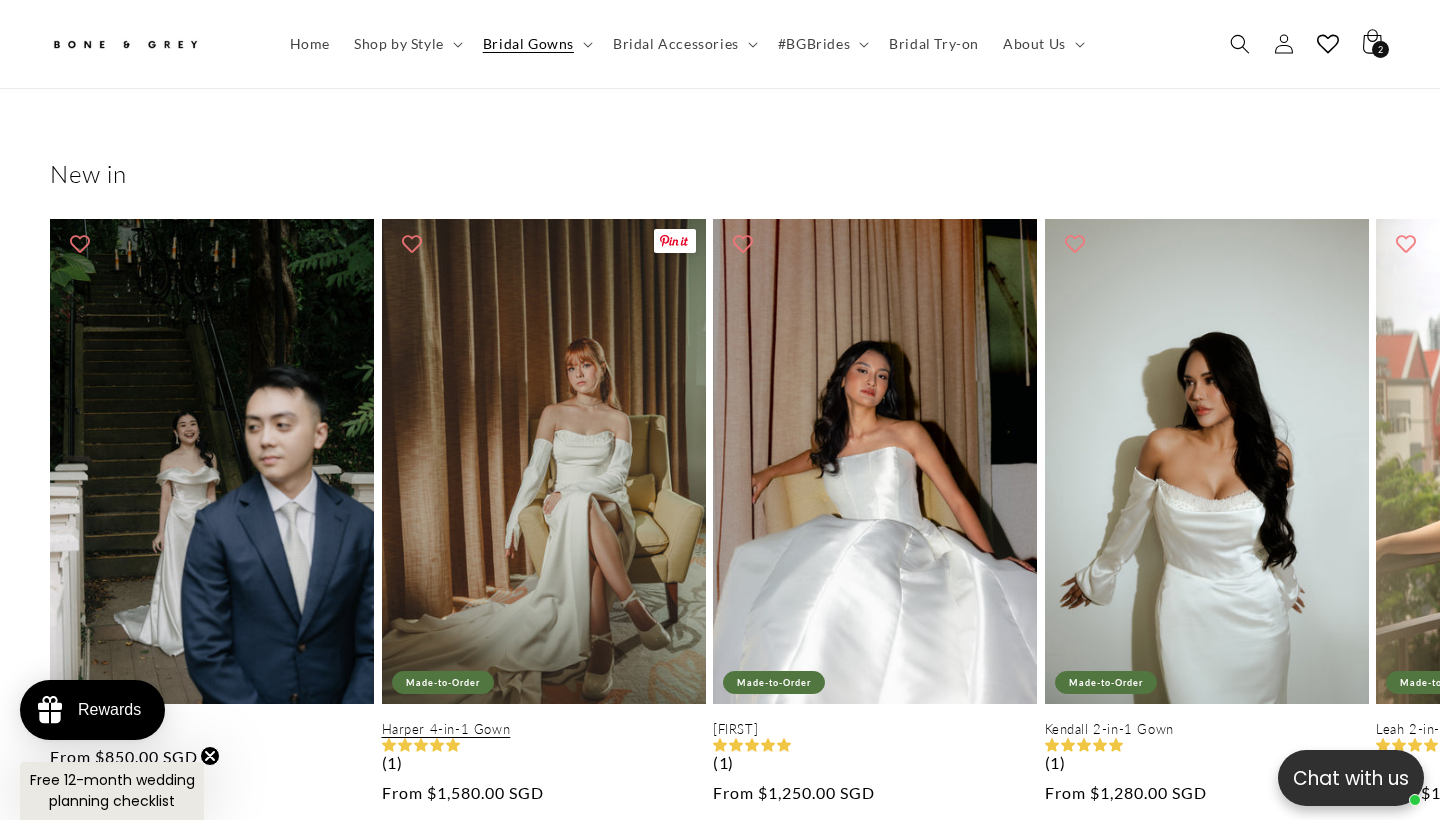 scroll, scrollTop: 719, scrollLeft: 0, axis: vertical 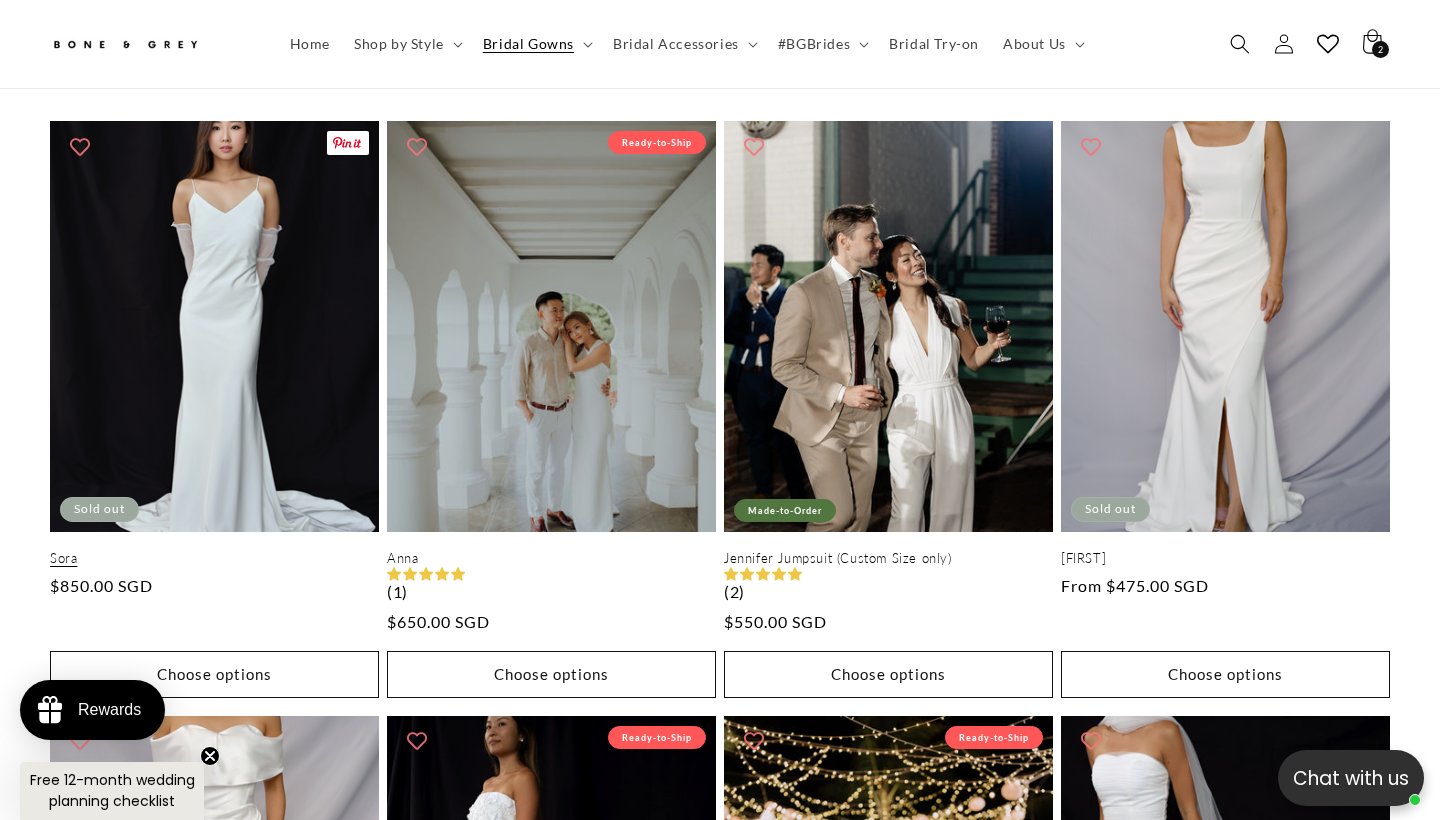 click on "Sora" at bounding box center (214, 558) 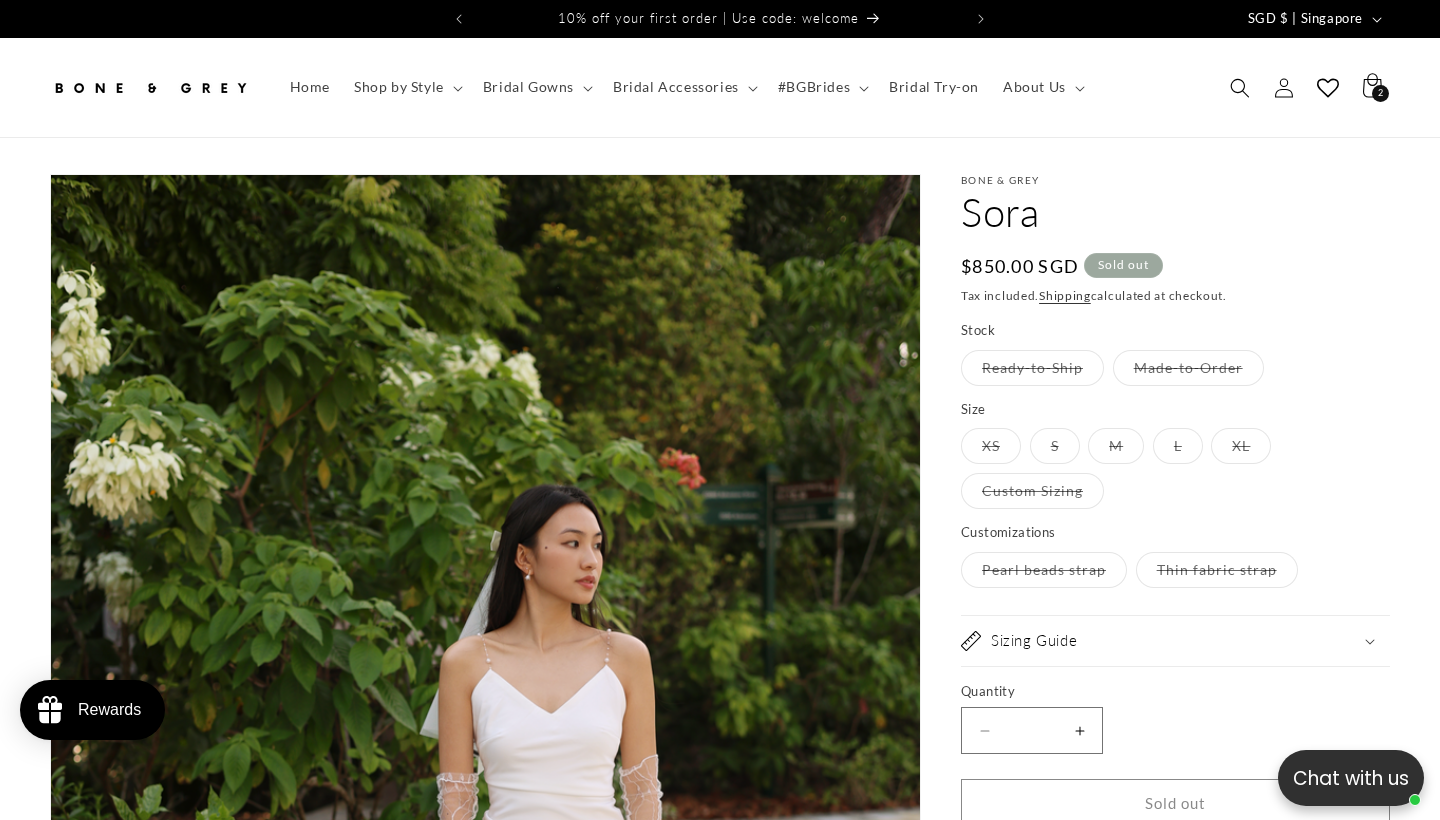 scroll, scrollTop: 0, scrollLeft: 0, axis: both 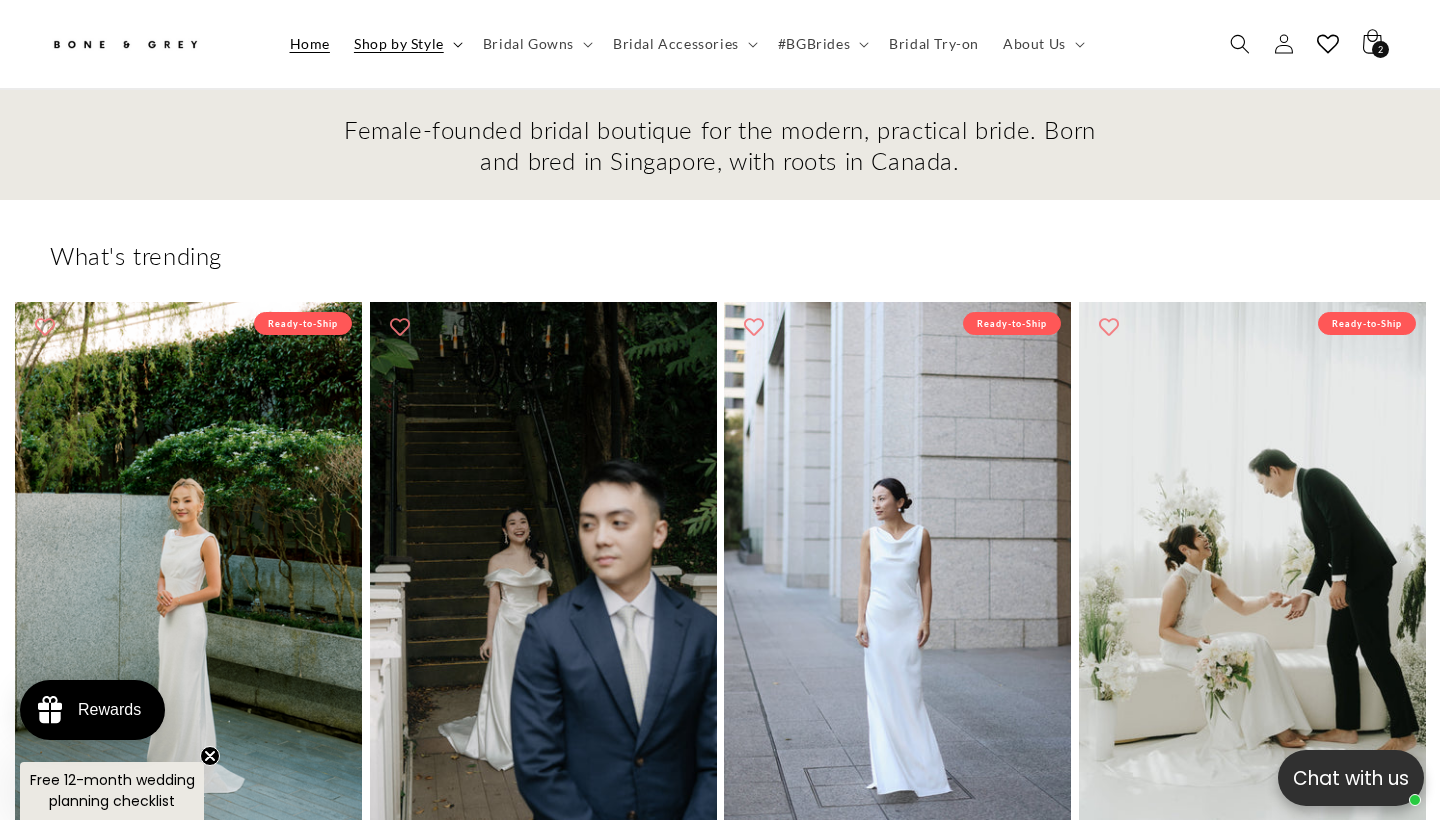 click on "Shop by Style" at bounding box center (399, 44) 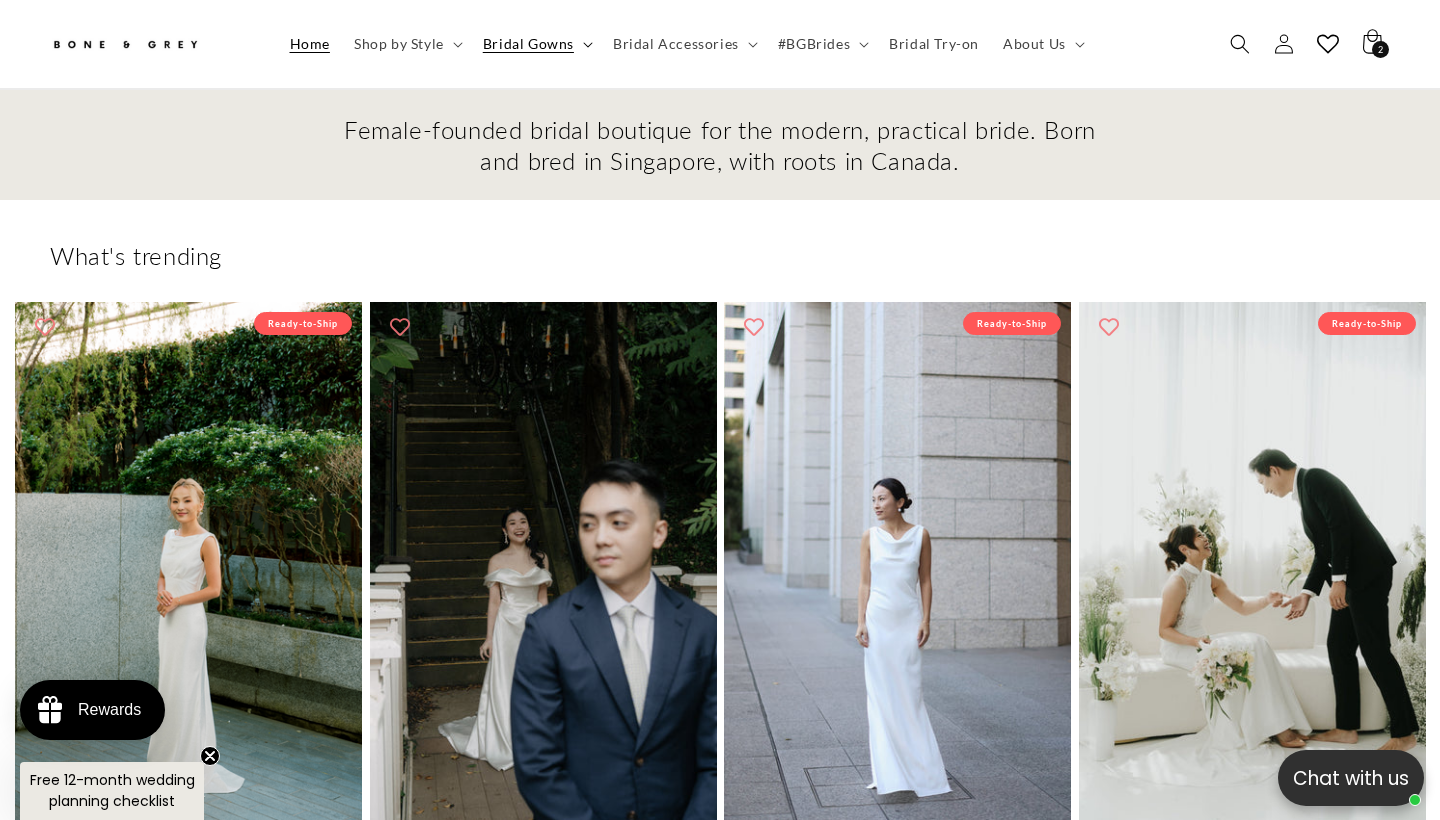 click on "Bridal Gowns" at bounding box center [528, 44] 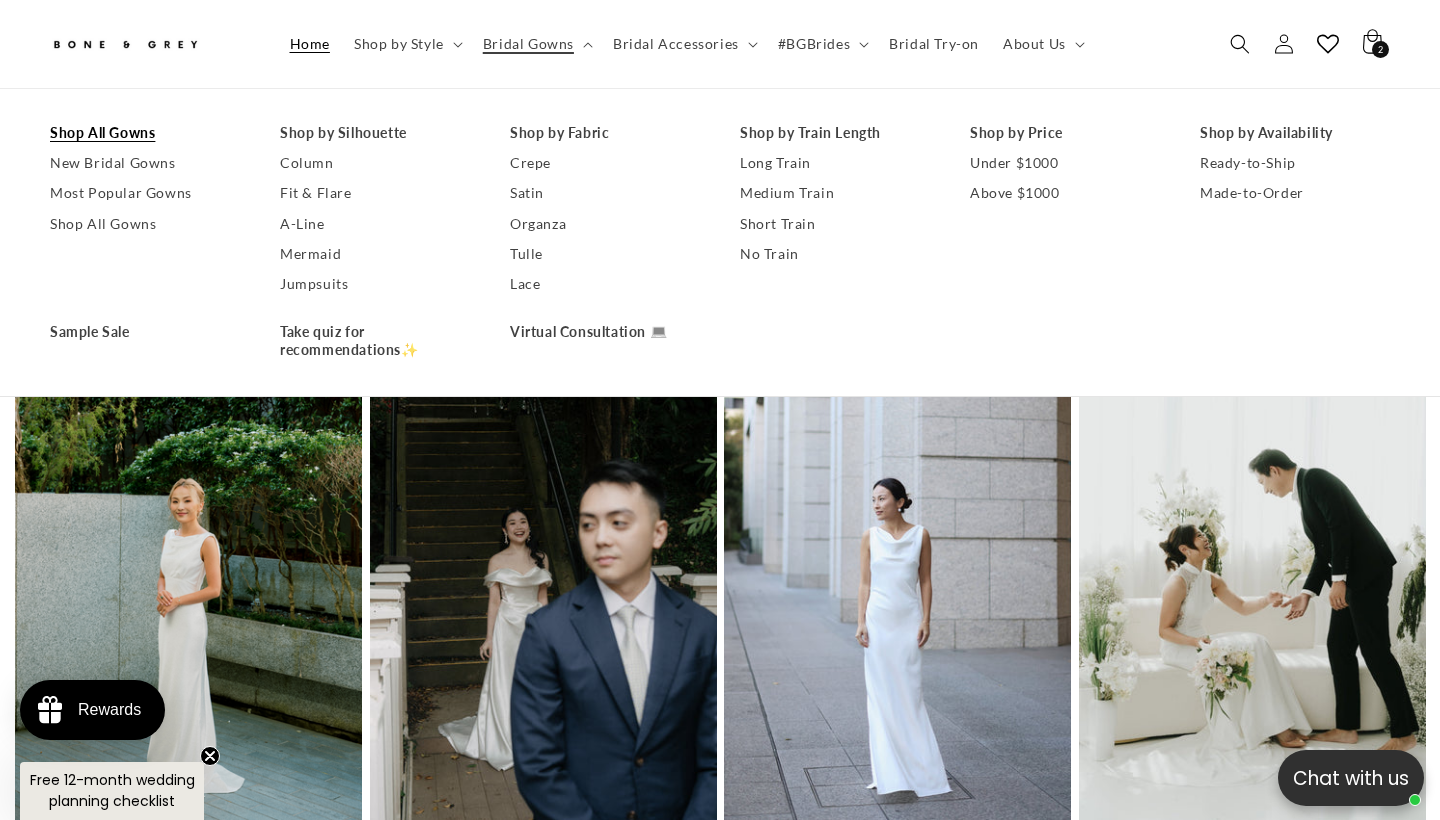 click on "Shop All Gowns" at bounding box center (145, 133) 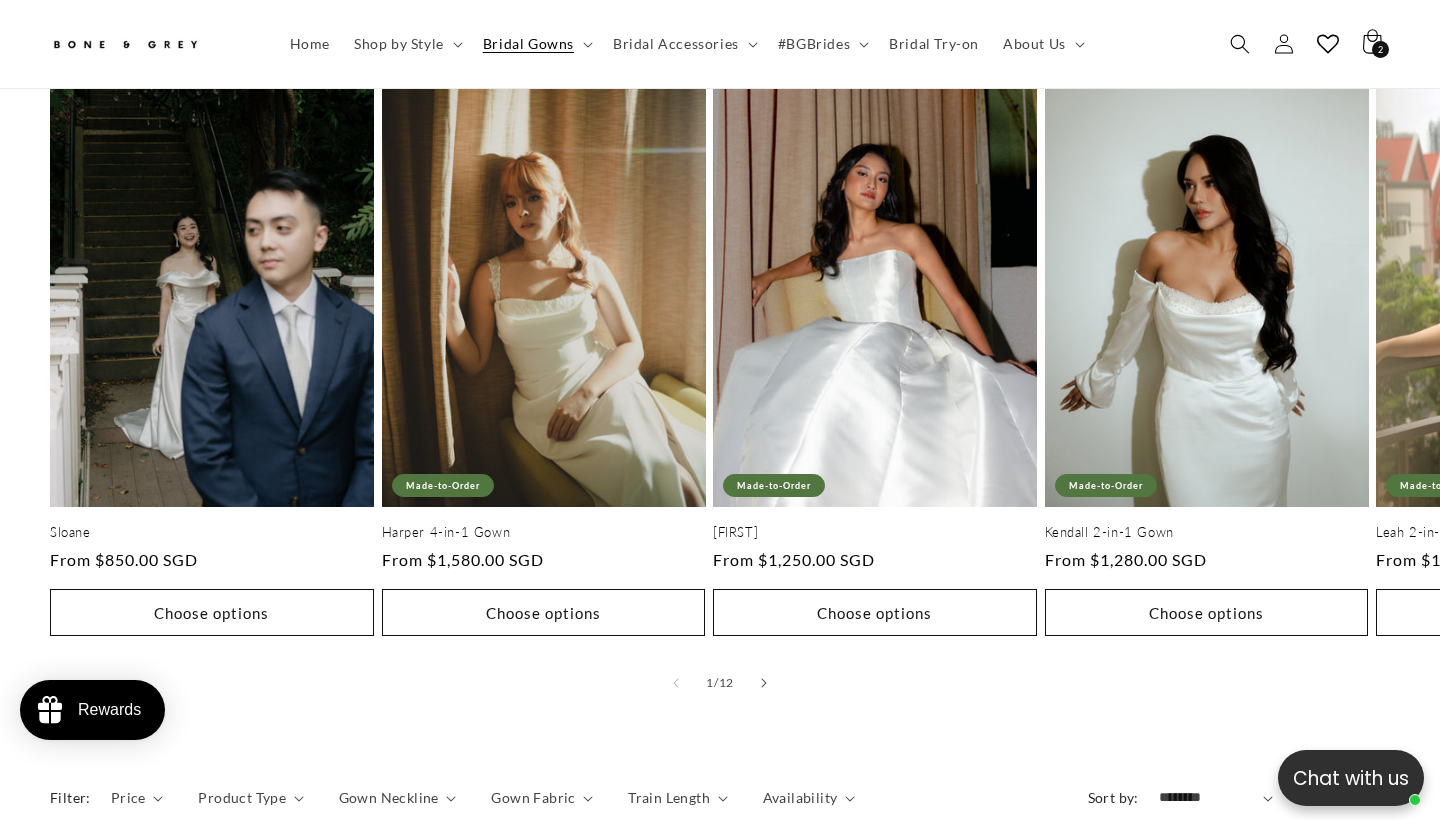 scroll, scrollTop: 0, scrollLeft: 0, axis: both 